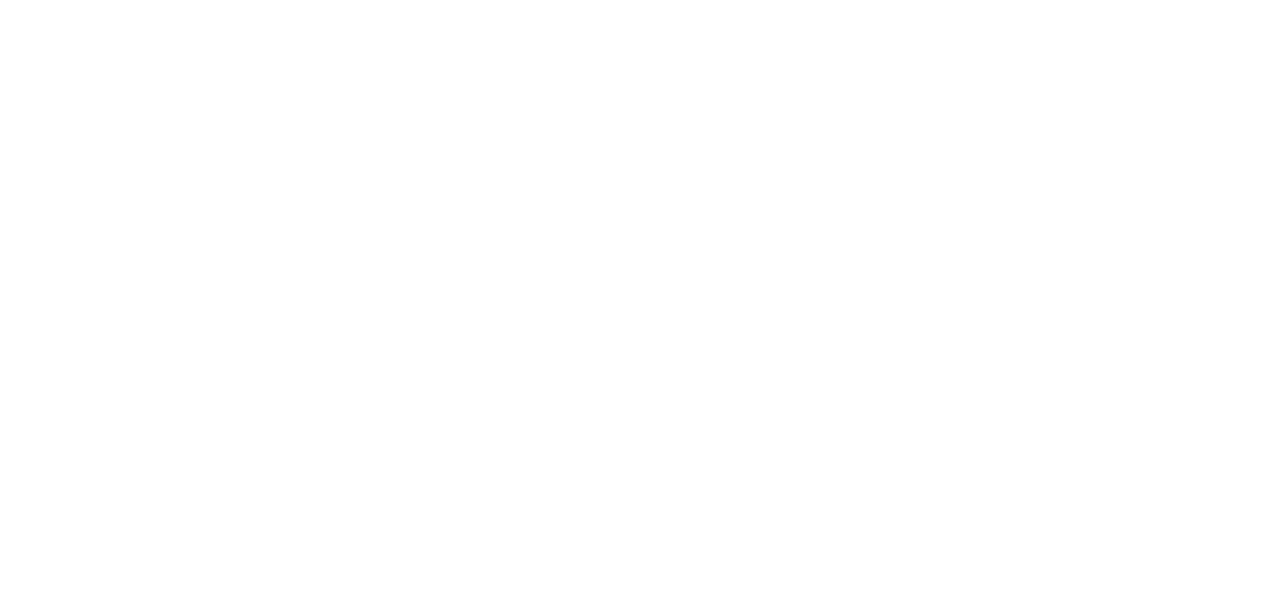 scroll, scrollTop: 0, scrollLeft: 0, axis: both 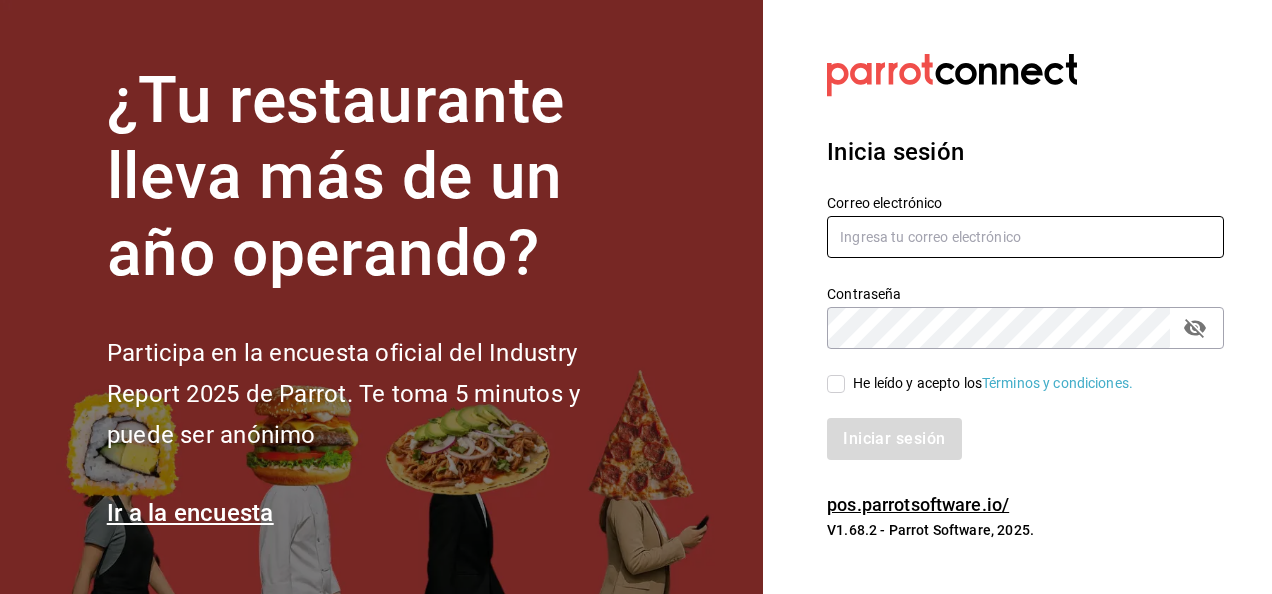 type on "[EMAIL]" 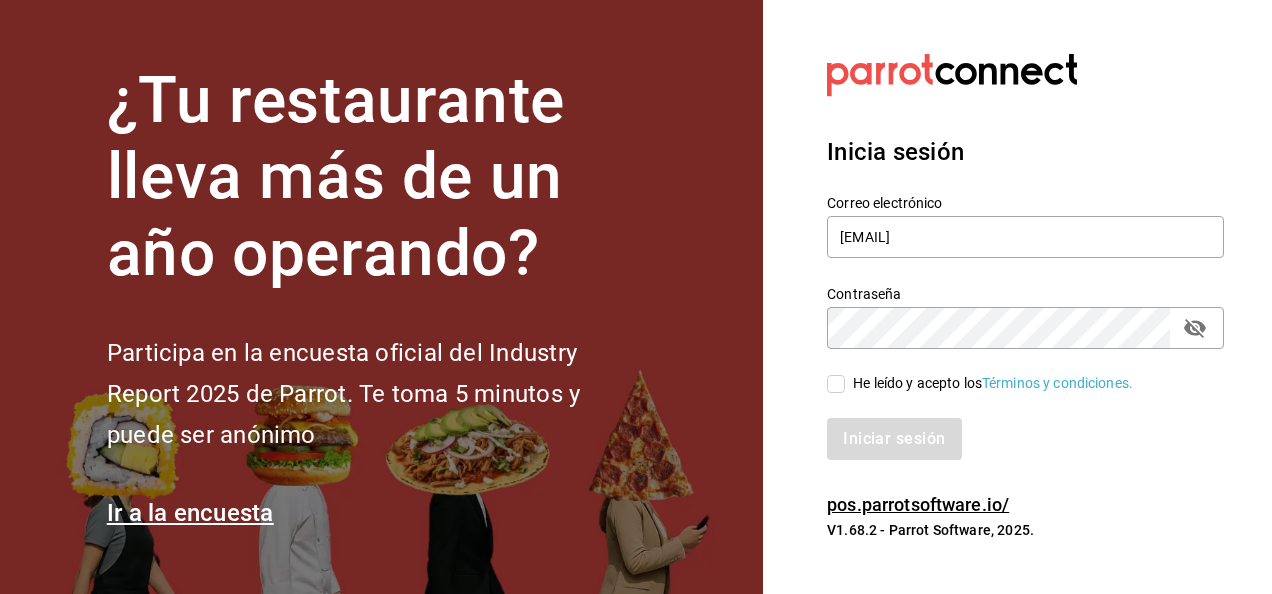 click on "He leído y acepto los  Términos y condiciones." at bounding box center [836, 384] 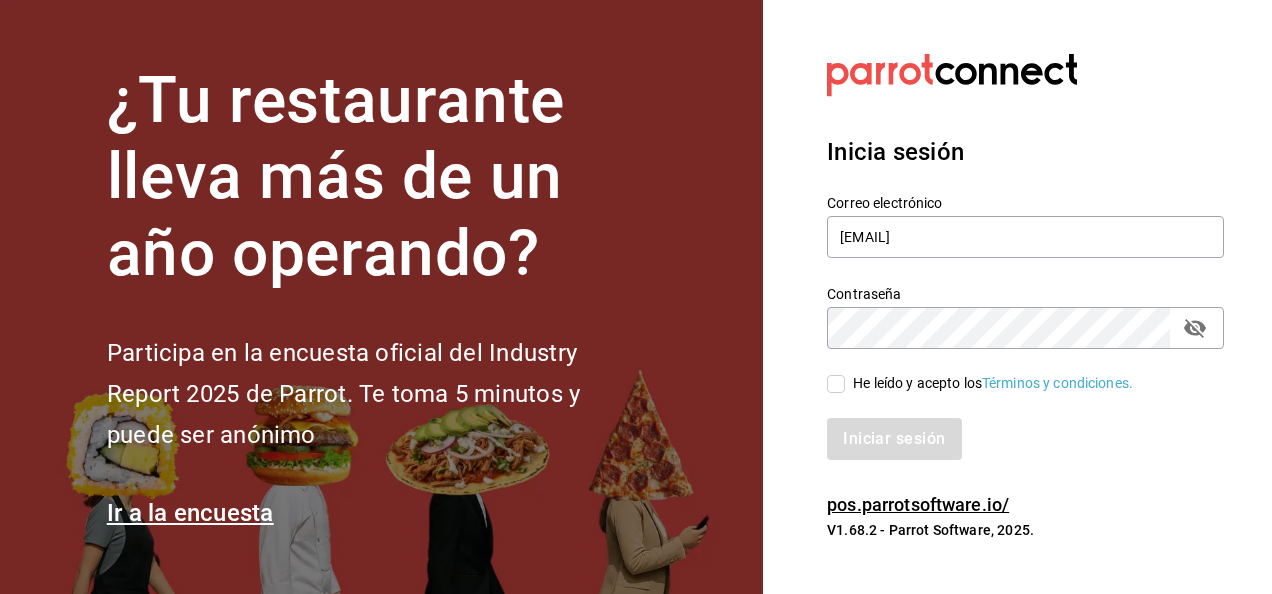 checkbox on "true" 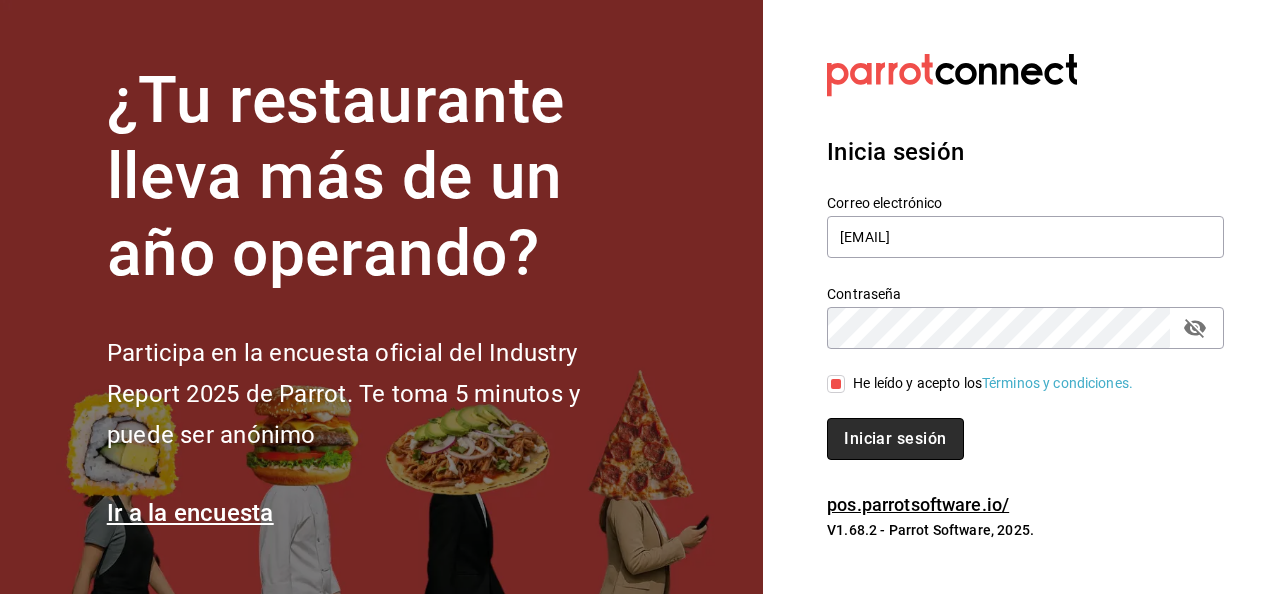 click on "Iniciar sesión" at bounding box center [895, 439] 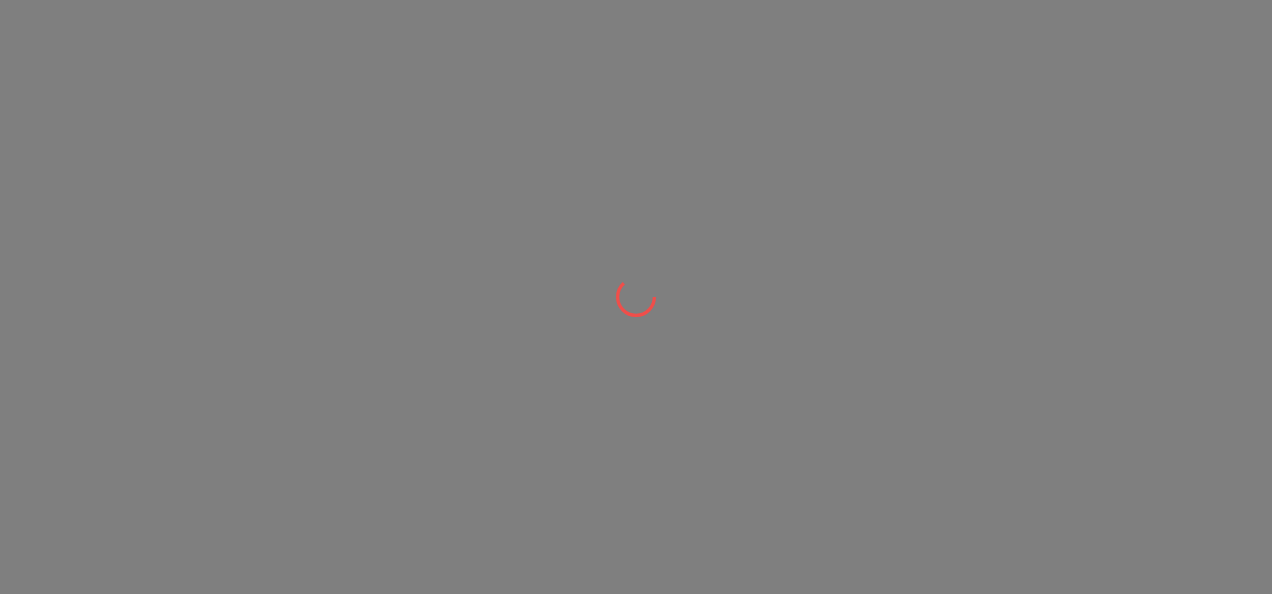 scroll, scrollTop: 0, scrollLeft: 0, axis: both 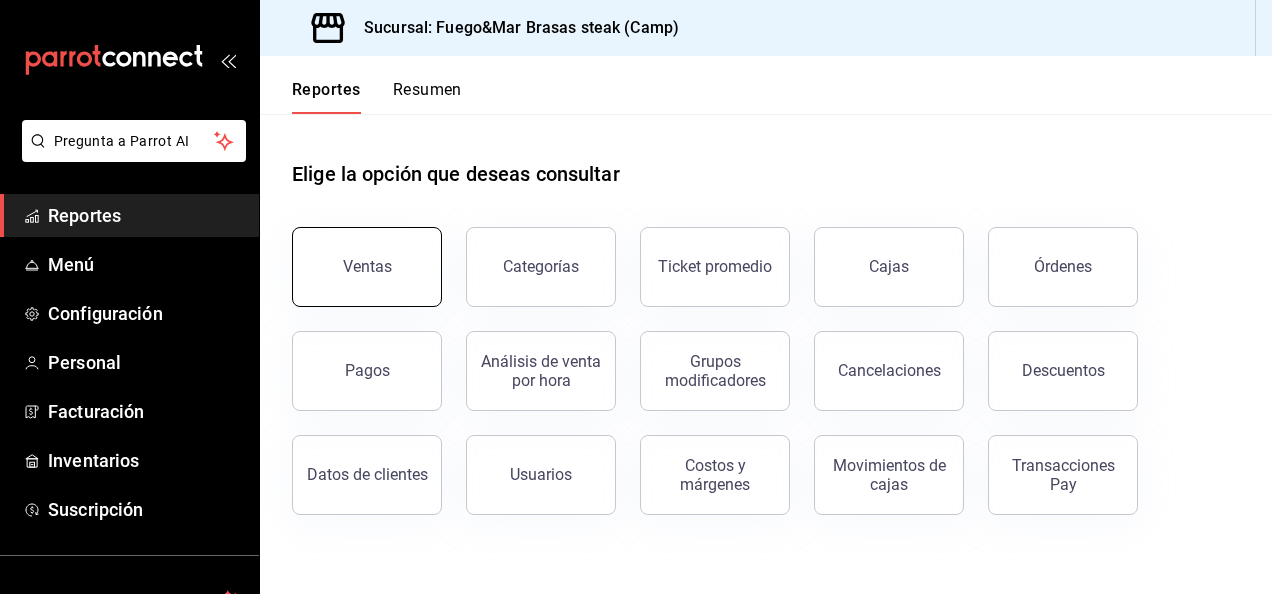 click on "Ventas" at bounding box center [367, 267] 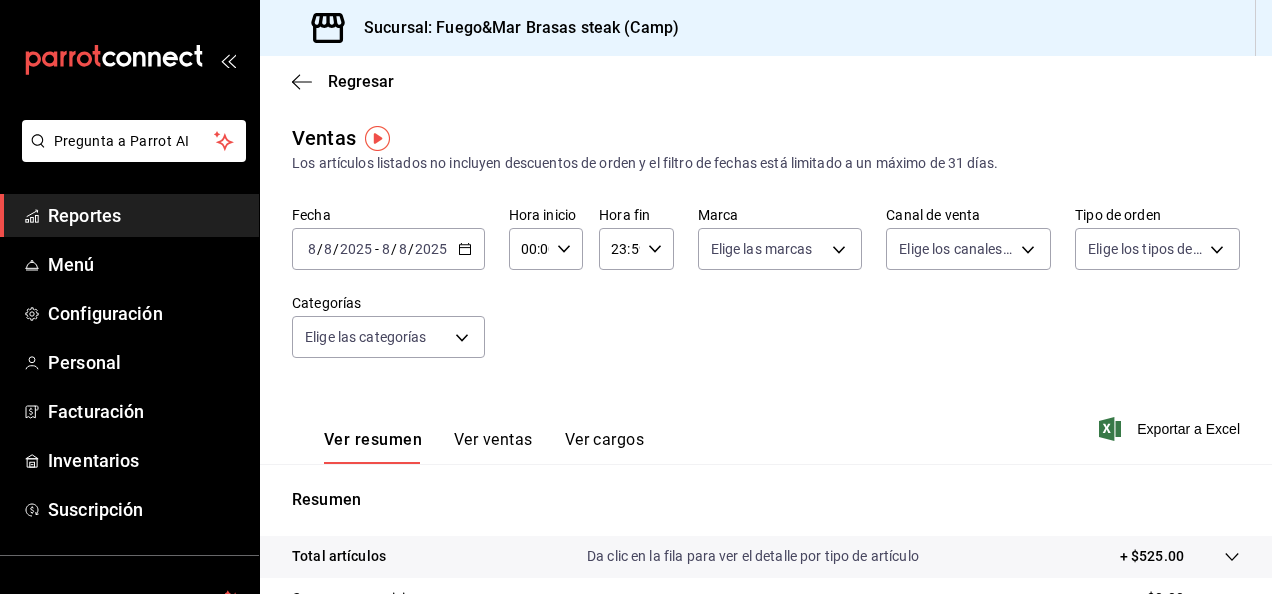 click 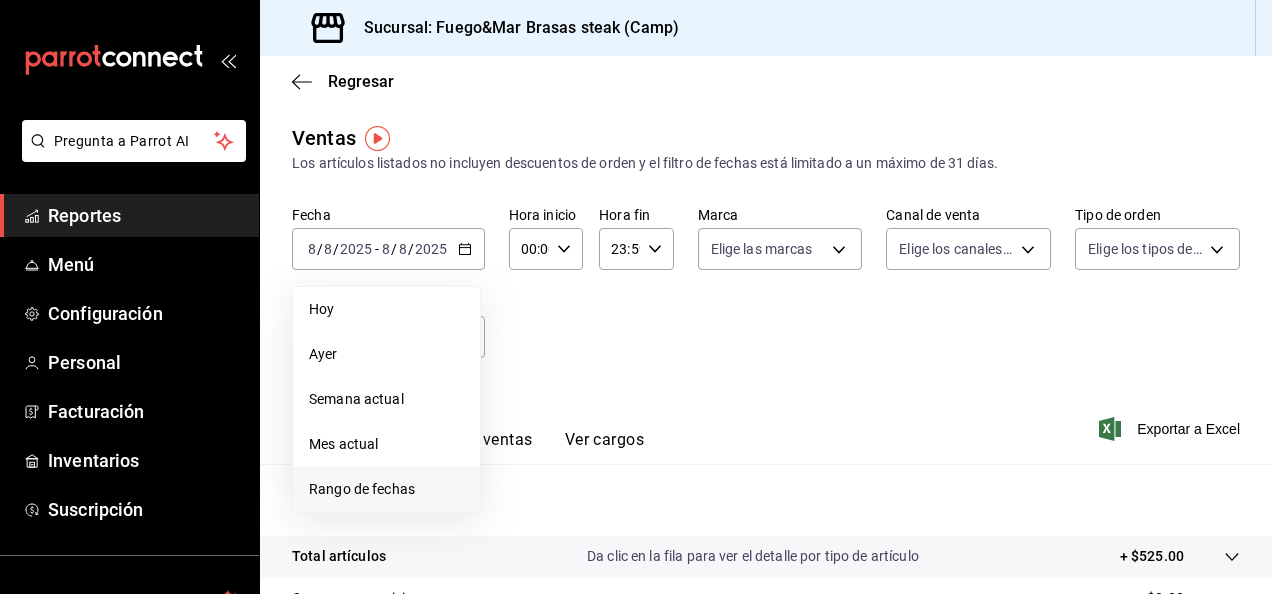 click on "Rango de fechas" at bounding box center (386, 489) 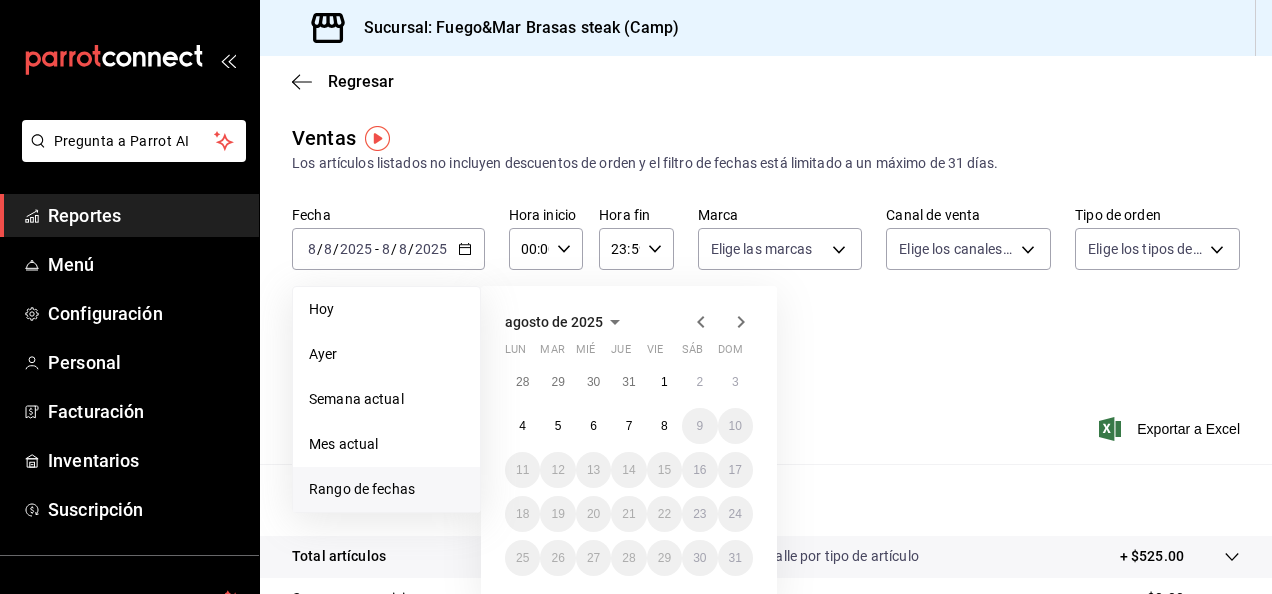click 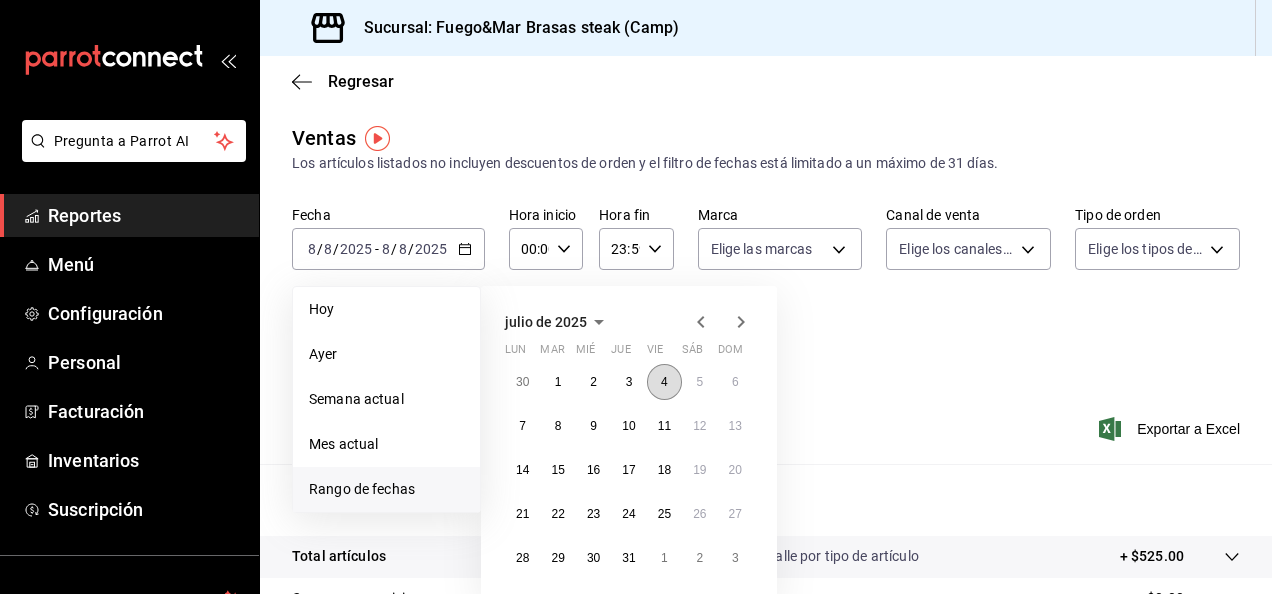 click on "4" at bounding box center [664, 382] 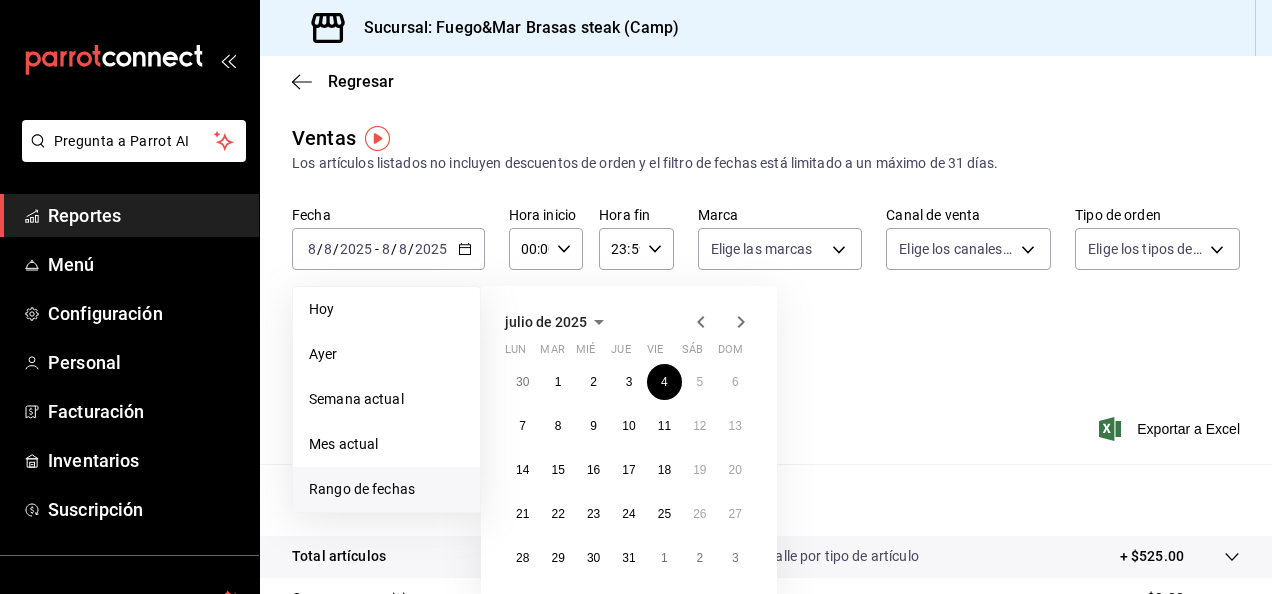 click 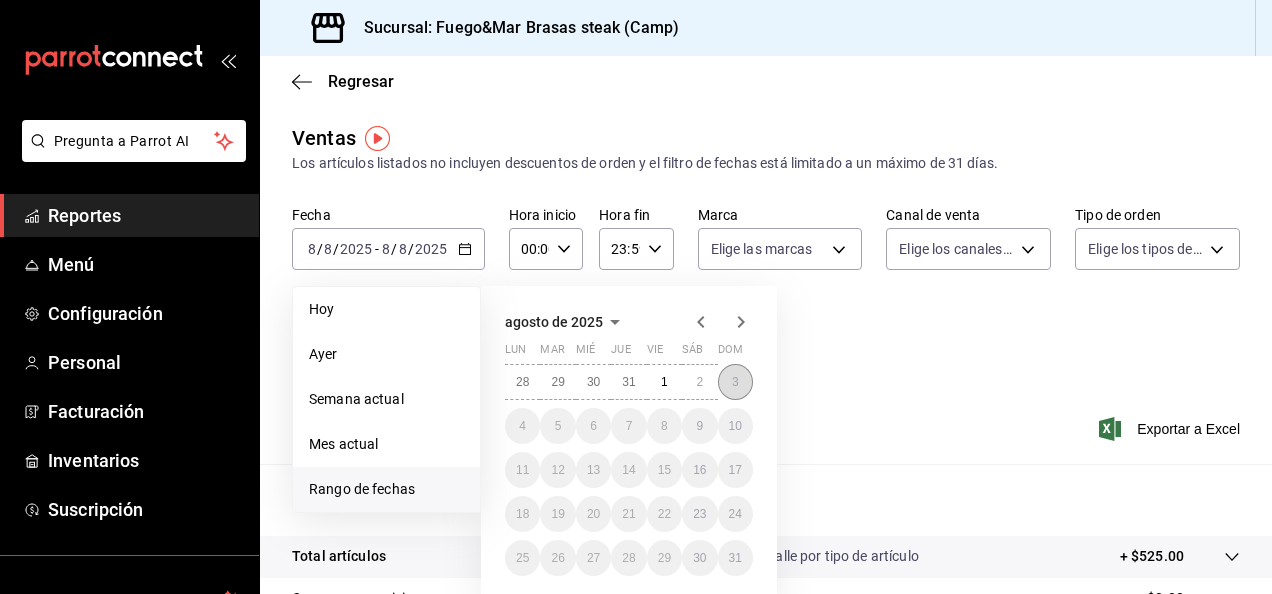 click on "3" at bounding box center [735, 382] 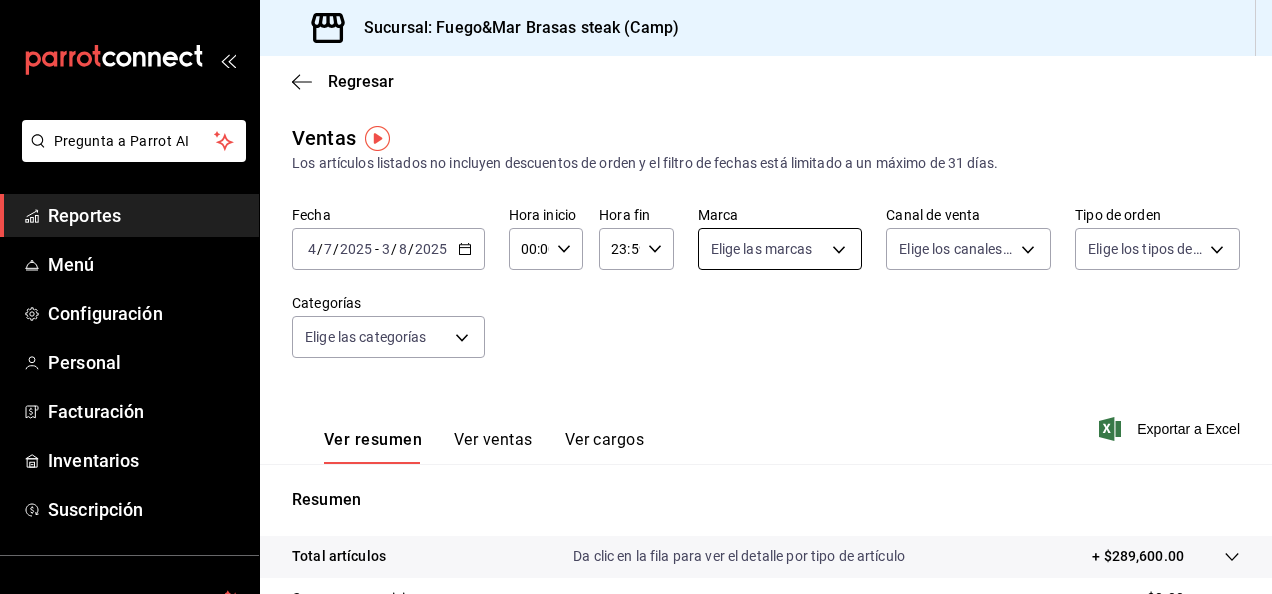 click on "Pregunta a Parrot AI Reportes   Menú   Configuración   Personal   Facturación   Inventarios   Suscripción   Ayuda Recomienda Parrot   [FIRST] [LAST]   Sugerir nueva función   Sucursal: Fuego&Mar Brasas steak (Camp) Regresar Ventas Los artículos listados no incluyen descuentos de orden y el filtro de fechas está limitado a un máximo de 31 días. Fecha 2025-07-04 4 / 7 / 2025 - 2025-08-03 3 / 8 / 2025 Hora inicio 00:00 Hora inicio Hora fin 23:59 Hora fin Marca Elige las marcas Canal de venta Elige los canales de venta Tipo de orden Elige los tipos de orden Categorías Elige las categorías Ver resumen Ver ventas Ver cargos Exportar a Excel Resumen Total artículos Da clic en la fila para ver el detalle por tipo de artículo + $289,600.00 Cargos por servicio + $0.00 Venta bruta = $289,600.00 Descuentos totales - $38,069.90 Certificados de regalo - $0.00 Venta total = $251,530.10 Impuestos - $34,693.81 Venta neta = $216,836.29 Pregunta a Parrot AI Reportes   Menú   Configuración   Personal   Facturación" at bounding box center [636, 297] 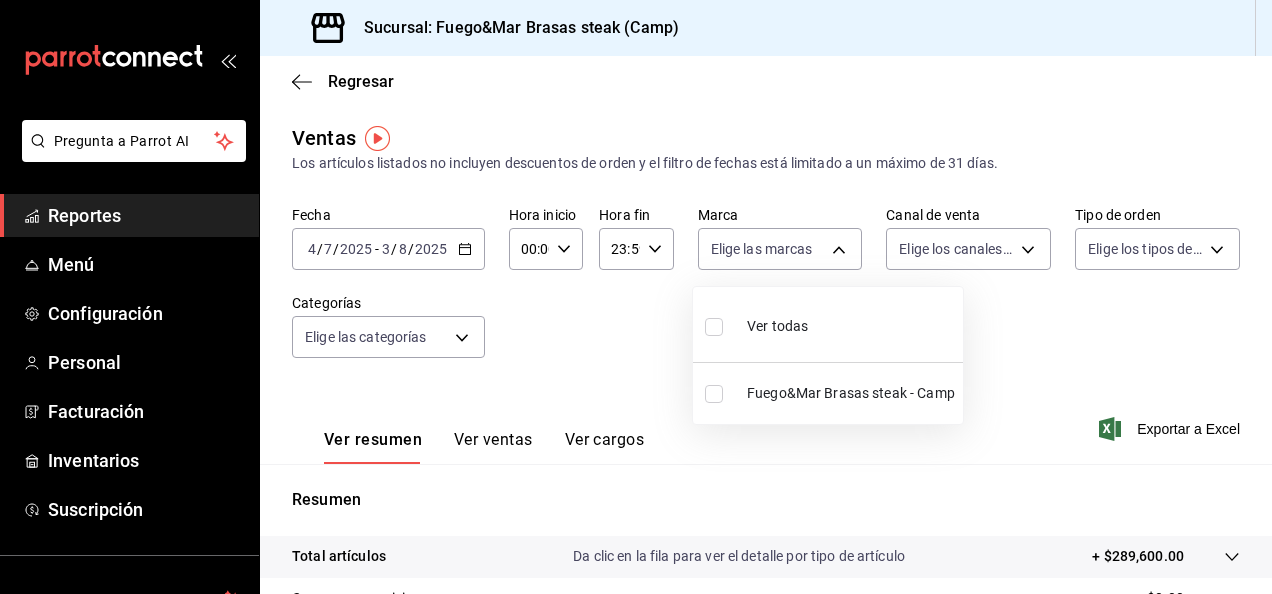 click at bounding box center [714, 327] 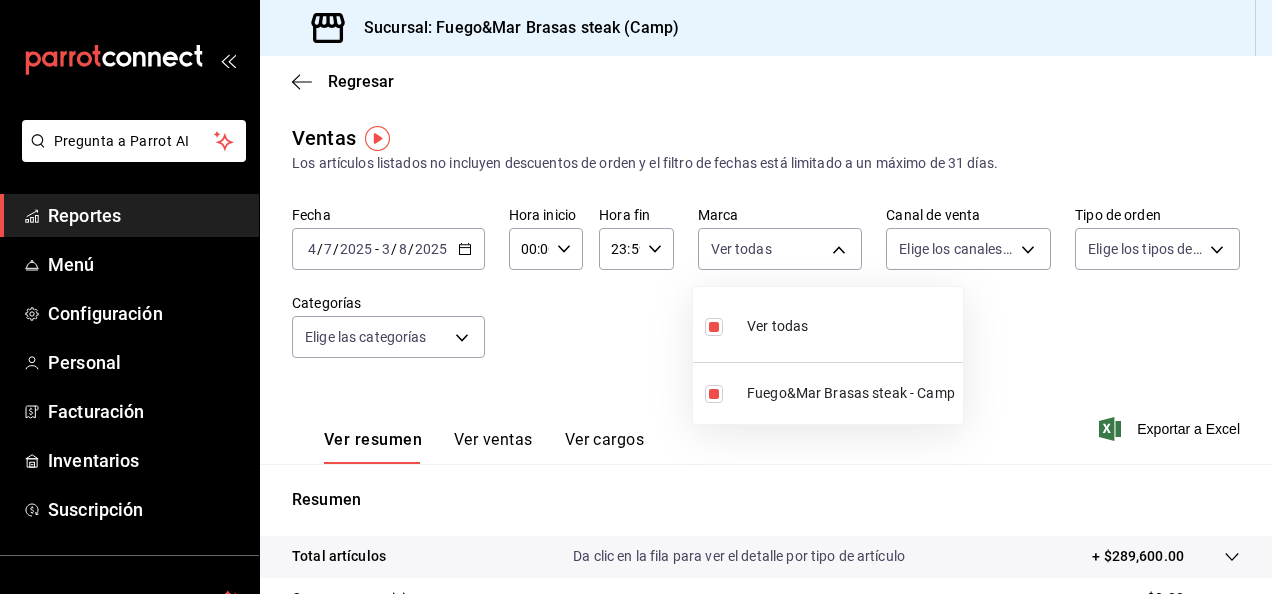 click at bounding box center (636, 297) 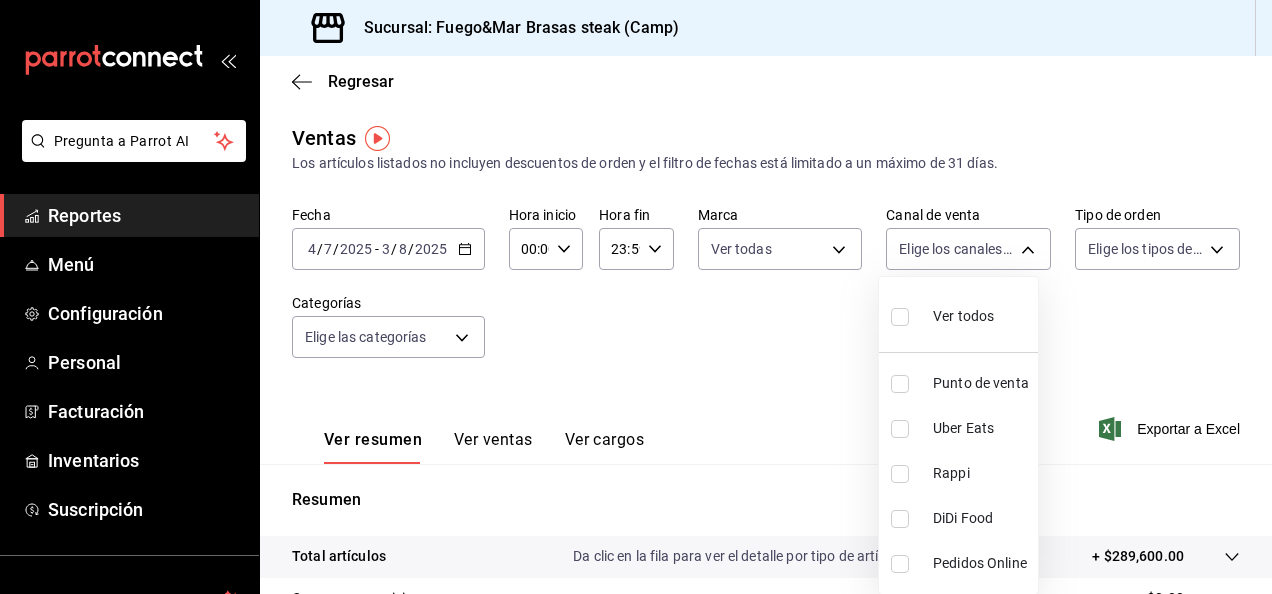 click on "Pregunta a Parrot AI Reportes   Menú   Configuración   Personal   Facturación   Inventarios   Suscripción   Ayuda Recomienda Parrot   [FIRST] [LAST]   Sugerir nueva función   Sucursal: Fuego&Mar Brasas steak (Camp) Regresar Ventas Los artículos listados no incluyen descuentos de orden y el filtro de fechas está limitado a un máximo de 31 días. Fecha 2025-07-04 4 / 7 / 2025 - 2025-08-03 3 / 8 / 2025 Hora inicio 00:00 Hora inicio Hora fin 23:59 Hora fin Marca Ver todas 34642819-79bc-44a0-a972-e216a15f5f6e Canal de venta Elige los canales de venta Tipo de orden Elige los tipos de orden Categorías Elige las categorías Ver resumen Ver ventas Ver cargos Exportar a Excel Resumen Total artículos Da clic en la fila para ver el detalle por tipo de artículo + $289,600.00 Cargos por servicio + $0.00 Venta bruta = $289,600.00 Descuentos totales - $38,069.90 Certificados de regalo - $0.00 Venta total = $251,530.10 Impuestos - $34,693.81 Venta neta = $216,836.29 Pregunta a Parrot AI Reportes   Menú     Personal" at bounding box center (636, 297) 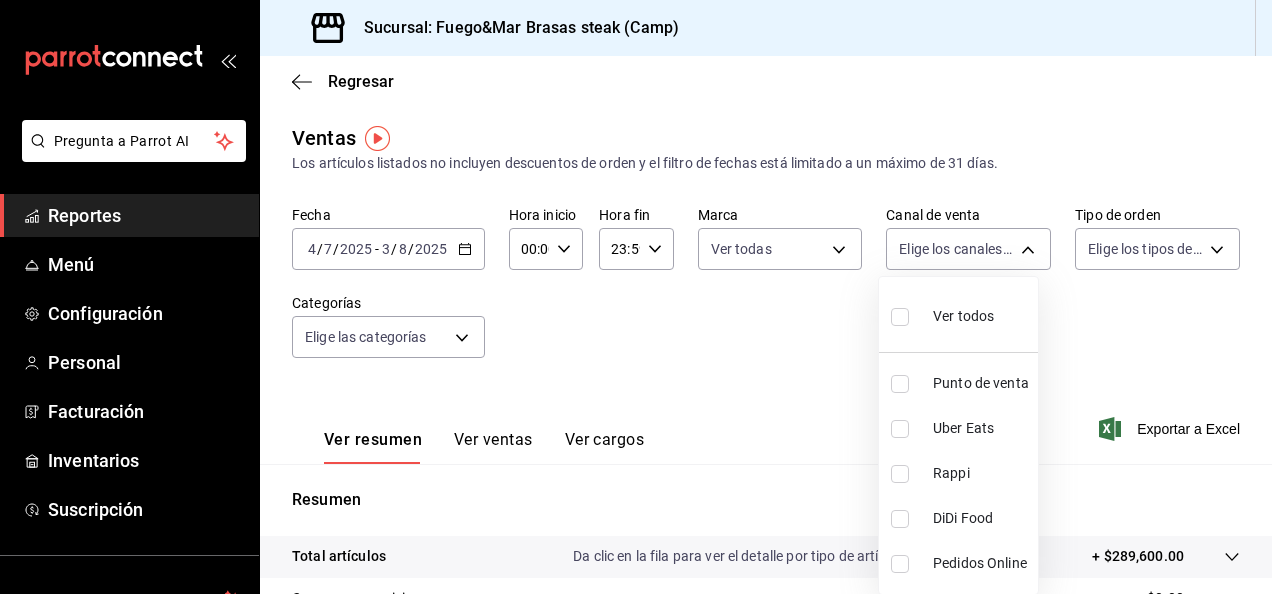 click at bounding box center (900, 317) 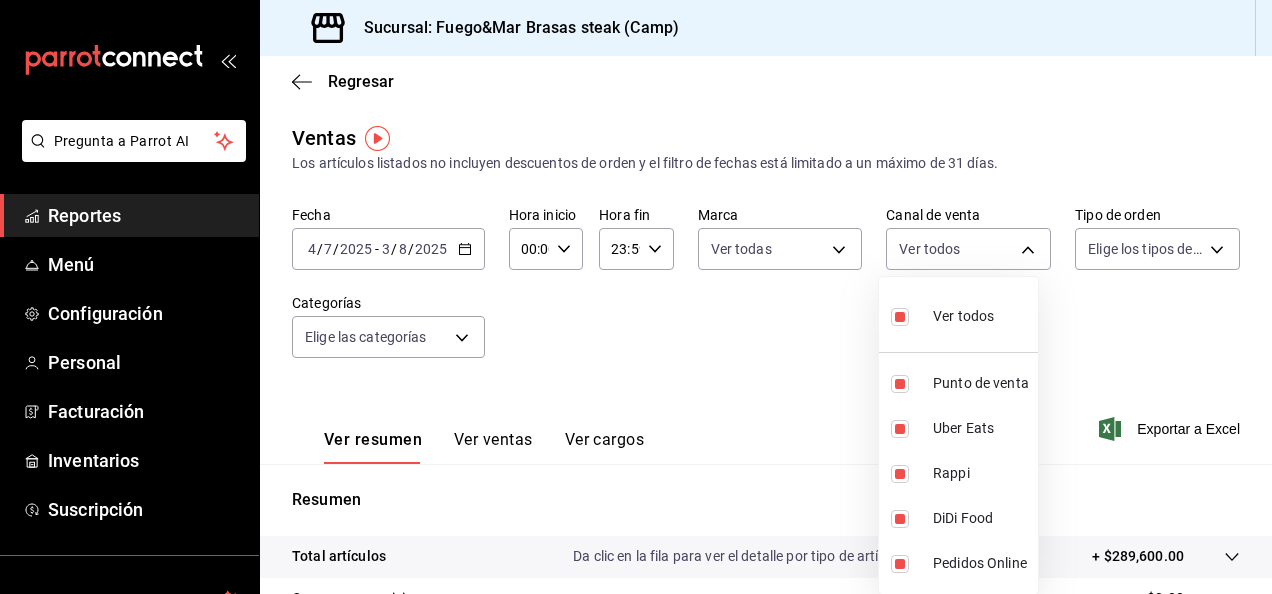 click at bounding box center (636, 297) 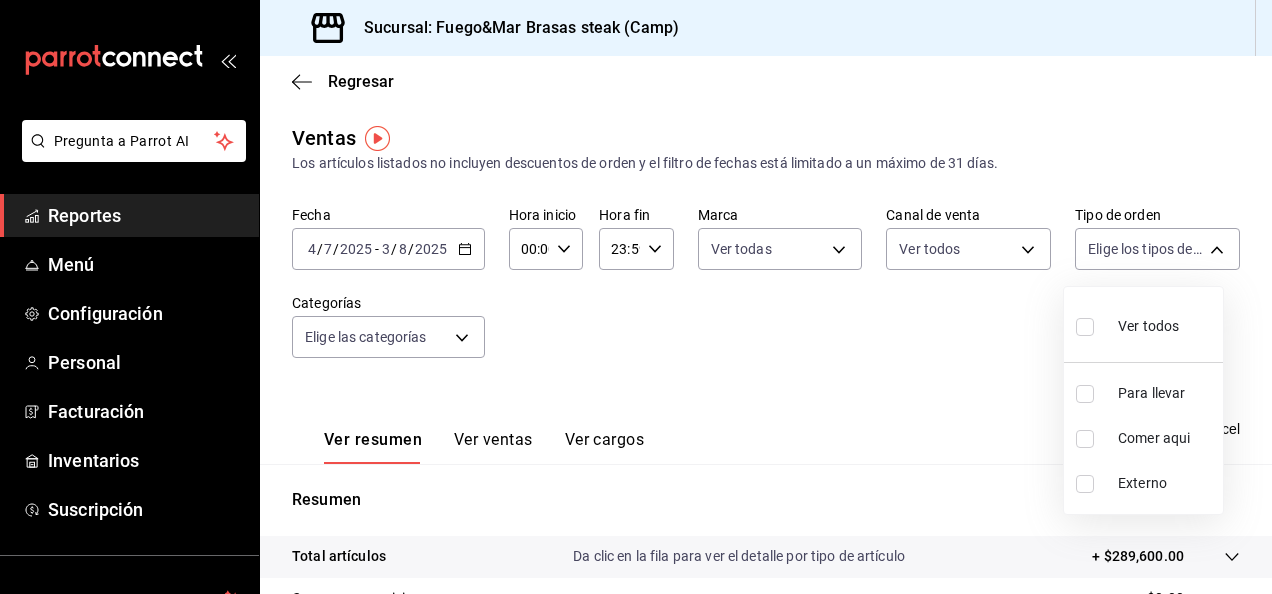 click on "Pregunta a Parrot AI Reportes   Menú   Configuración   Personal   Facturación   Inventarios   Suscripción   Ayuda Recomienda Parrot   [FIRST] [LAST]   Sugerir nueva función   Sucursal: Fuego&Mar Brasas steak (Camp) Regresar Ventas Los artículos listados no incluyen descuentos de orden y el filtro de fechas está limitado a un máximo de 31 días. Fecha 2025-07-04 4 / 7 / 2025 - 2025-08-03 3 / 8 / 2025 Hora inicio 00:00 Hora inicio Hora fin 23:59 Hora fin Marca Ver todas [ID] Canal de venta Ver todos PARROT,UBER_EATS,RAPPI,DIDI_FOOD,ONLINE Tipo de orden Elige los tipos de orden Categorías Elige las categorías Ver resumen Ver ventas Ver cargos Exportar a Excel Resumen Total artículos Da clic en la fila para ver el detalle por tipo de artículo + $289,600.00 Cargos por servicio + $0.00 Venta bruta = $289,600.00 Descuentos totales - $38,069.90 Certificados de regalo - $0.00 Venta total = $251,530.10 Impuestos - $34,693.81 Venta neta = $216,836.29 Pregunta a Parrot AI" at bounding box center [636, 297] 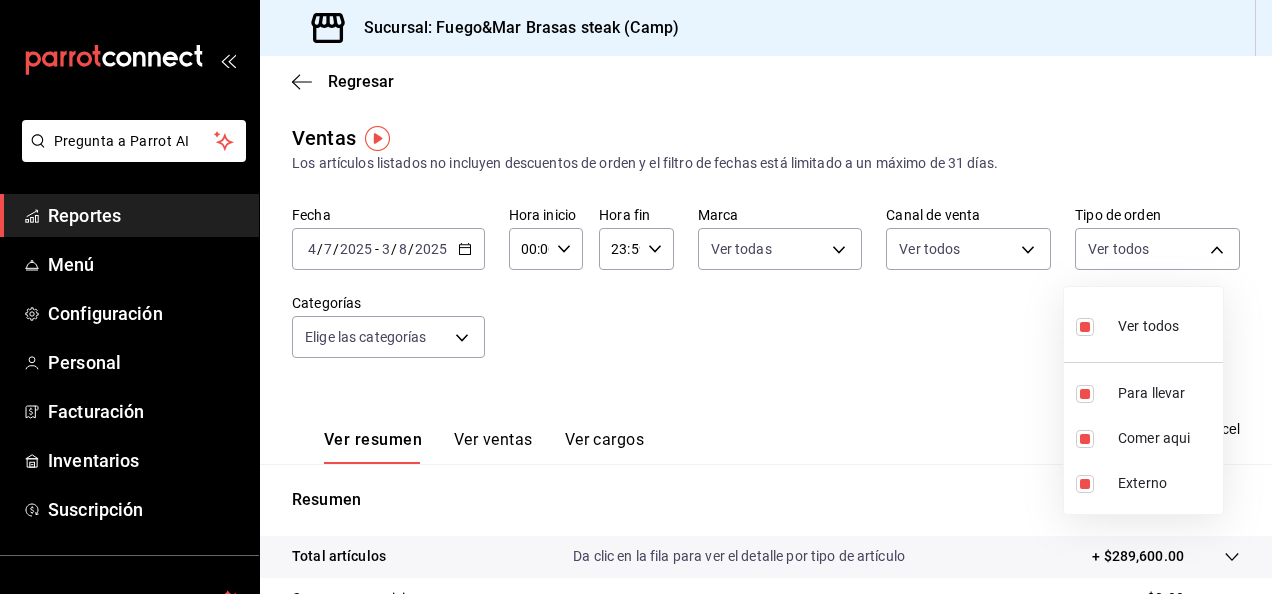click at bounding box center (636, 297) 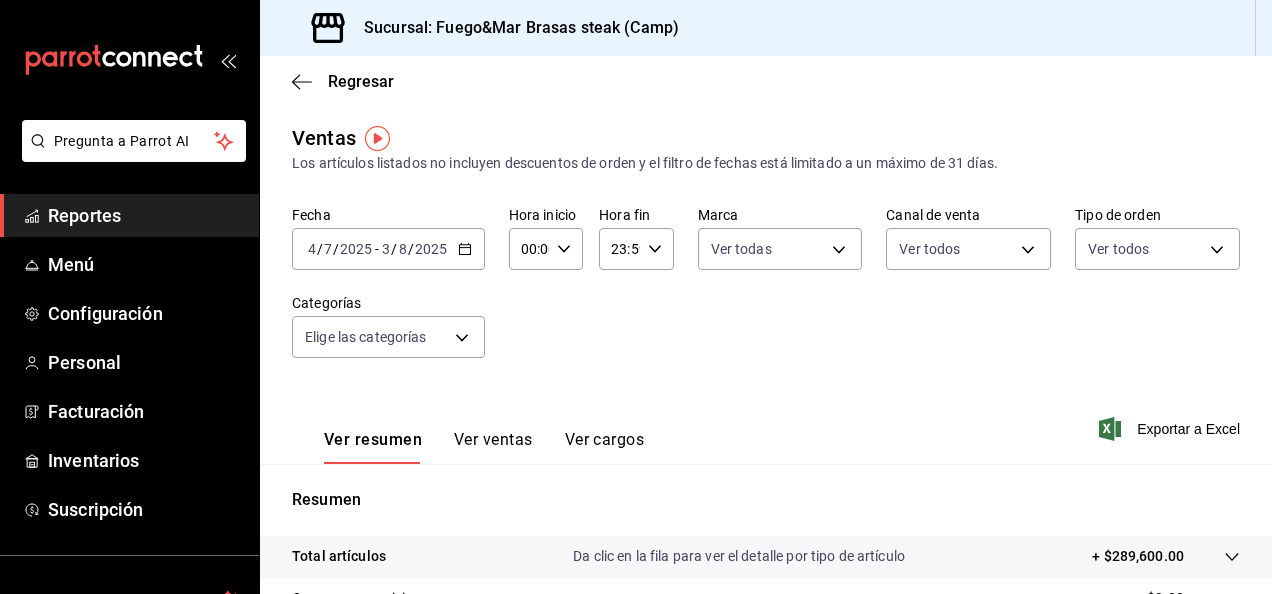 click on "Pregunta a Parrot AI Reportes   Menú   Configuración   Personal   Facturación   Inventarios   Suscripción   Ayuda Recomienda Parrot   [FIRST] [LAST]   Sugerir nueva función   Sucursal: Fuego&Mar Brasas steak (Camp) Regresar Ventas Los artículos listados no incluyen descuentos de orden y el filtro de fechas está limitado a un máximo de 31 días. Fecha 2025-07-04 4 / 7 / 2025 - 2025-08-03 3 / 8 / 2025 Hora inicio 00:00 Hora inicio Hora fin 23:59 Hora fin Marca Ver todas 34642819-79bc-44a0-a972-e216a15f5f6e Canal de venta Ver todos PARROT,UBER_EATS,RAPPI,DIDI_FOOD,ONLINE Tipo de orden Ver todos a98a1b36-79eb-4017-b58c-ad32d82ff57c,f68bd7b9-a43e-4763-961a-b024d9ff5c71,EXTERNAL Categorías Elige las categorías Ver resumen Ver ventas Ver cargos Exportar a Excel Resumen Total artículos Da clic en la fila para ver el detalle por tipo de artículo + $289,600.00 Cargos por servicio + $0.00 Venta bruta = $289,600.00 Descuentos totales - $38,069.90 Certificados de regalo - $0.00 Venta total = $251,530.10   Menú" at bounding box center [636, 297] 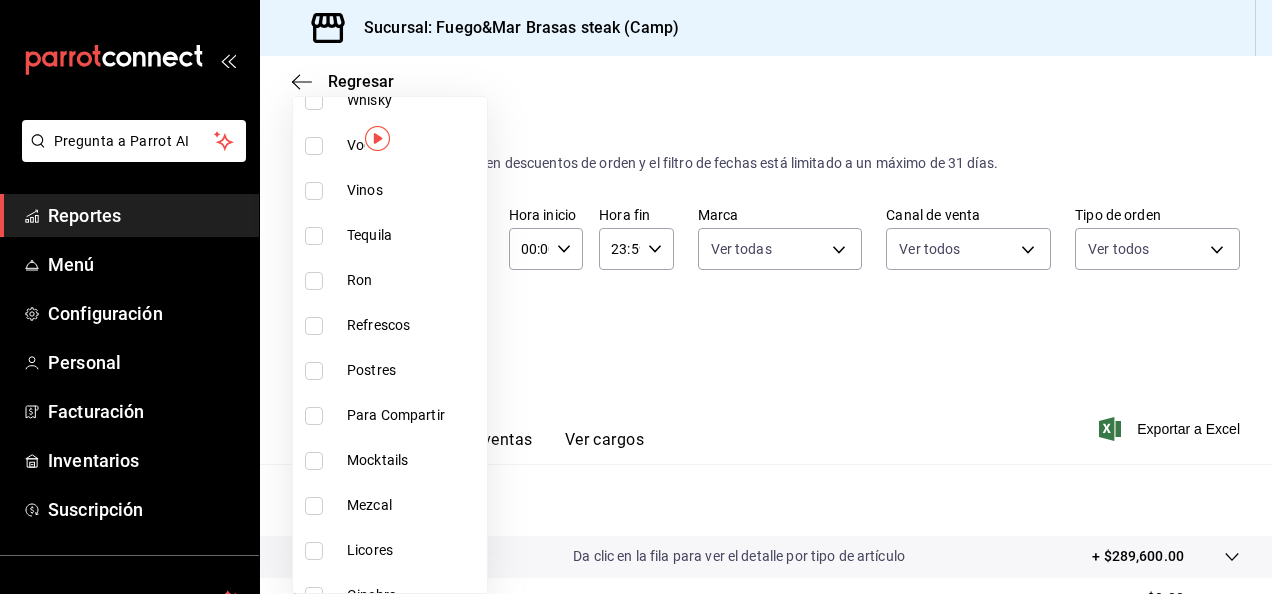 scroll, scrollTop: 631, scrollLeft: 0, axis: vertical 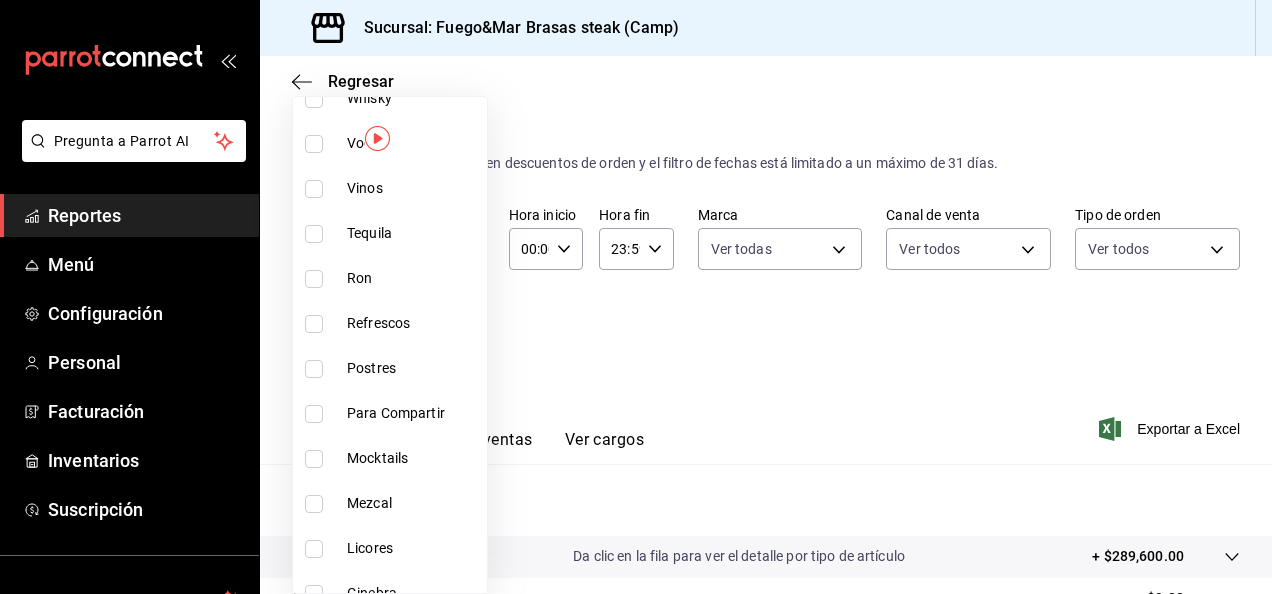 click at bounding box center (314, 414) 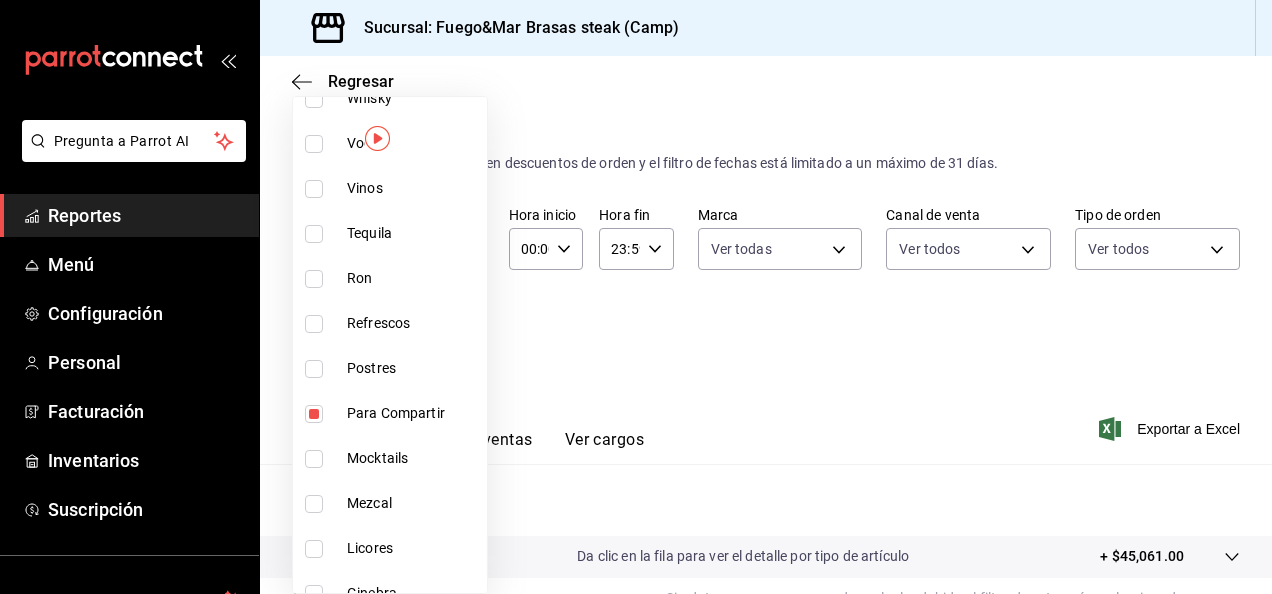 click at bounding box center [636, 297] 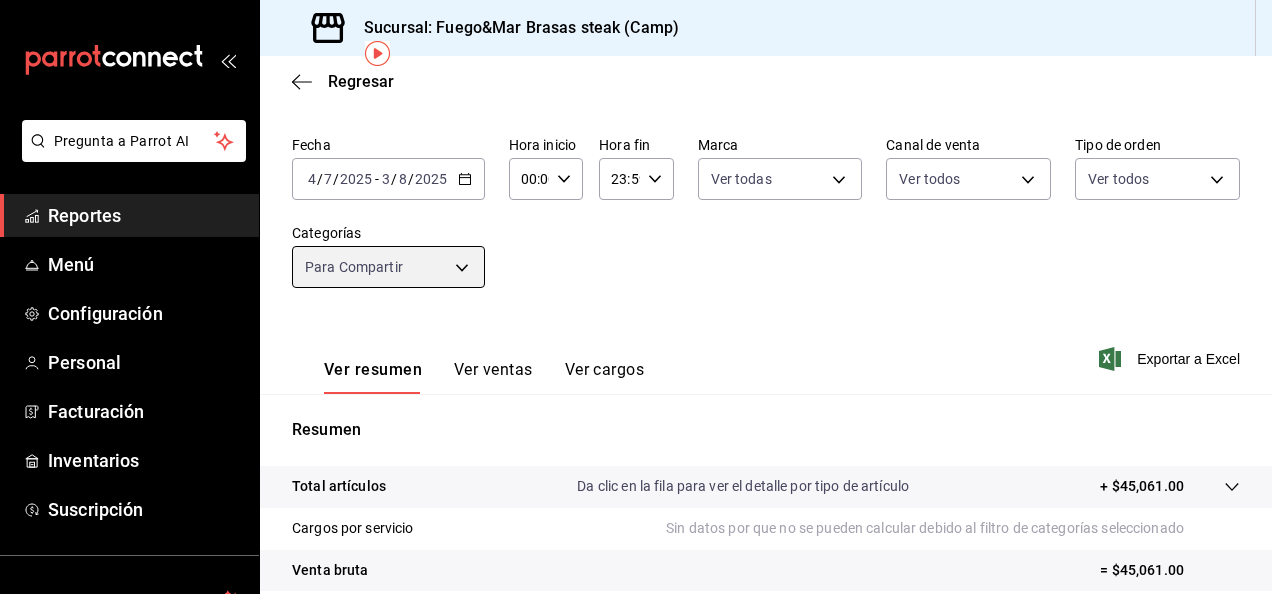 scroll, scrollTop: 86, scrollLeft: 0, axis: vertical 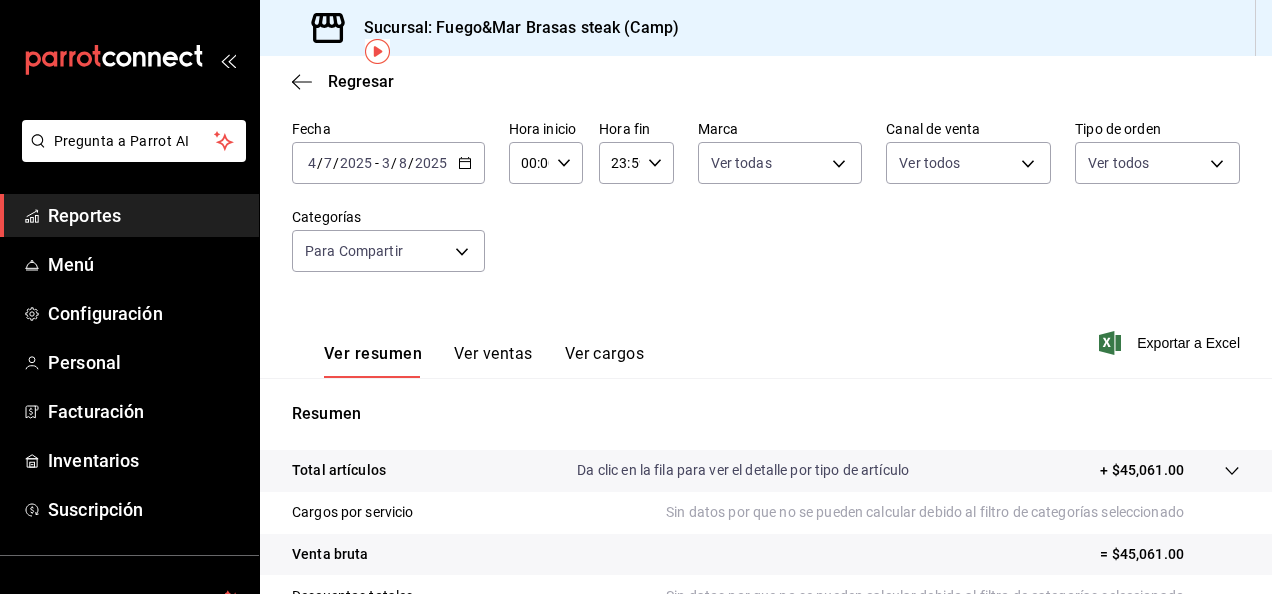 click on "Ver ventas" at bounding box center (493, 361) 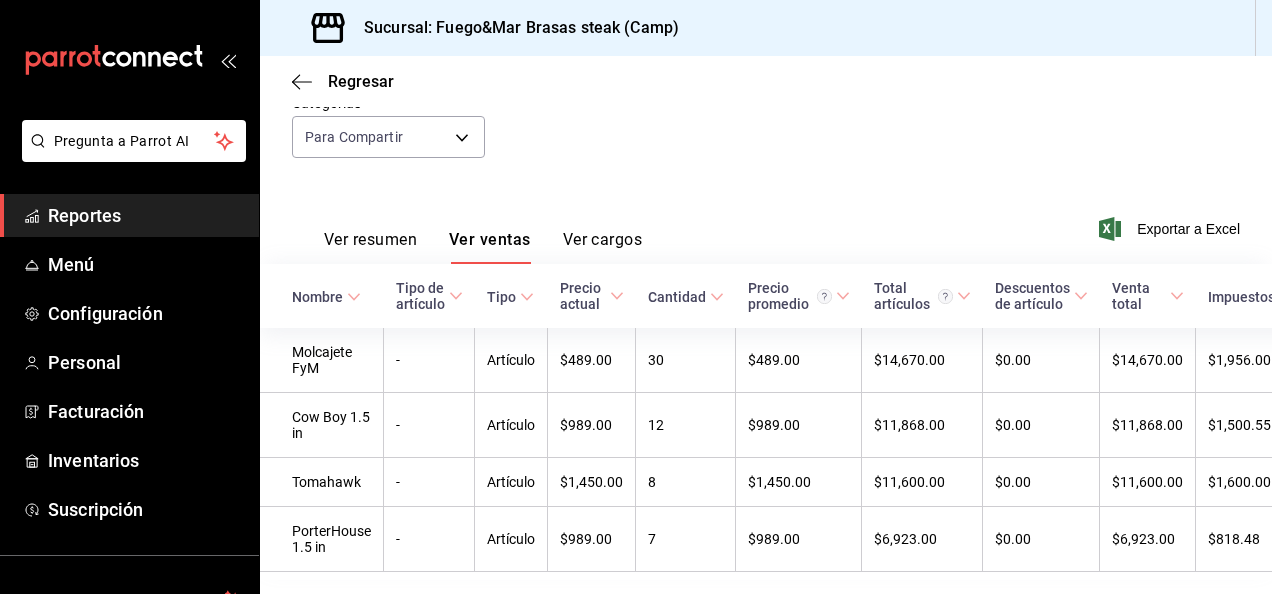 scroll, scrollTop: 270, scrollLeft: 0, axis: vertical 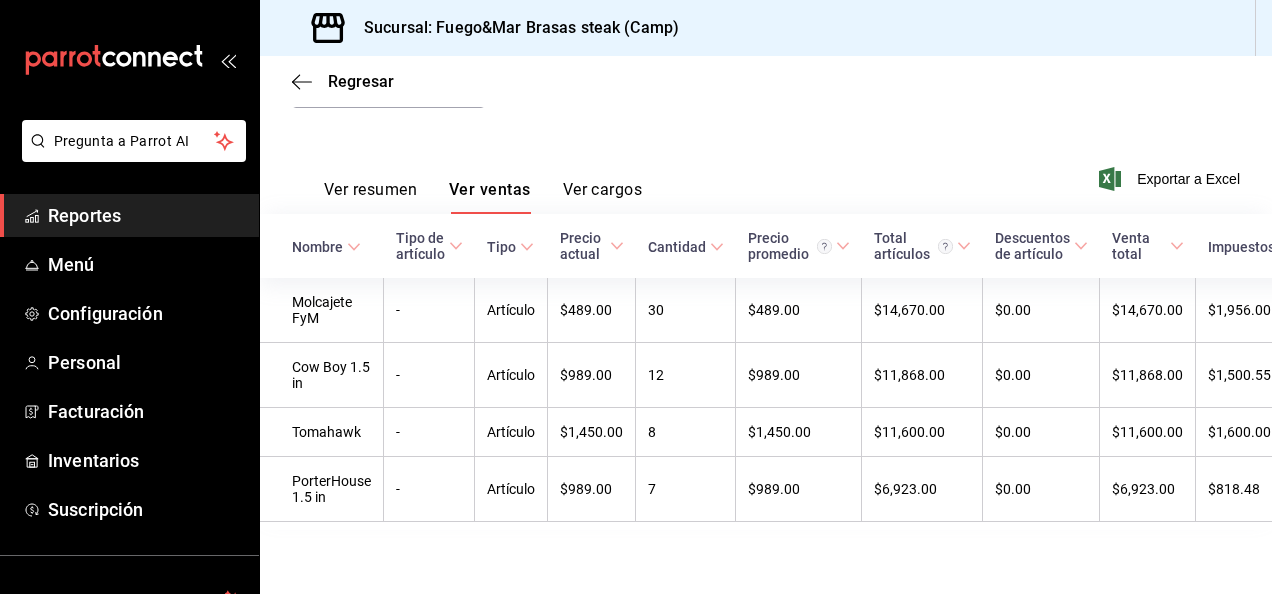 click on "Ver cargos" at bounding box center [603, 197] 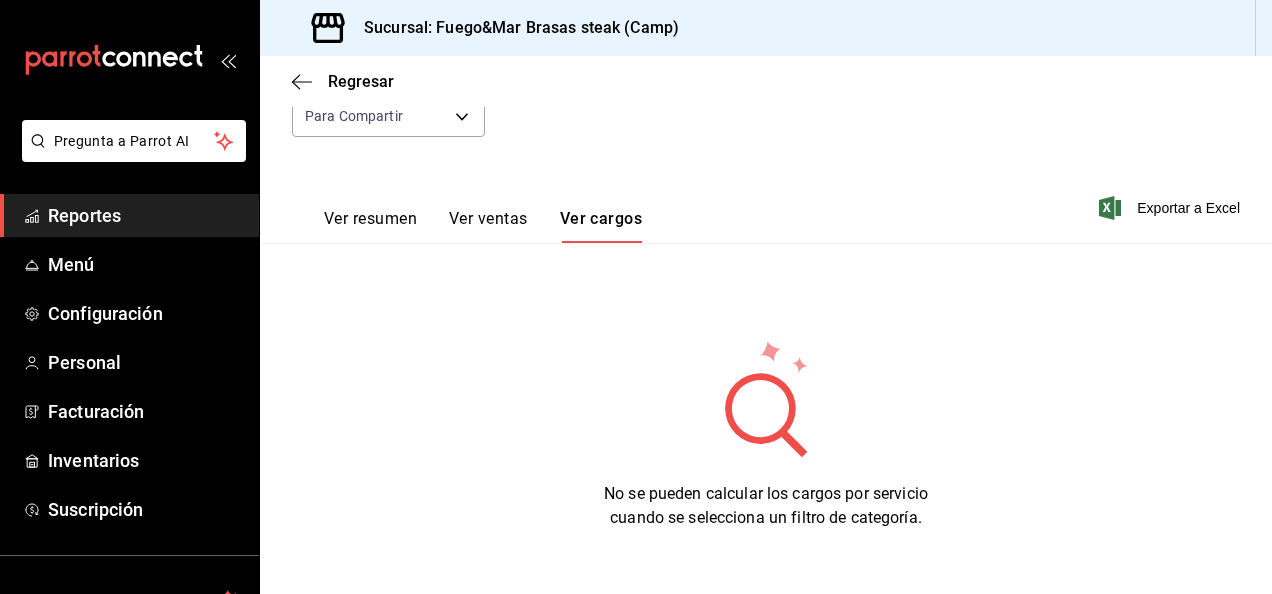 scroll, scrollTop: 219, scrollLeft: 0, axis: vertical 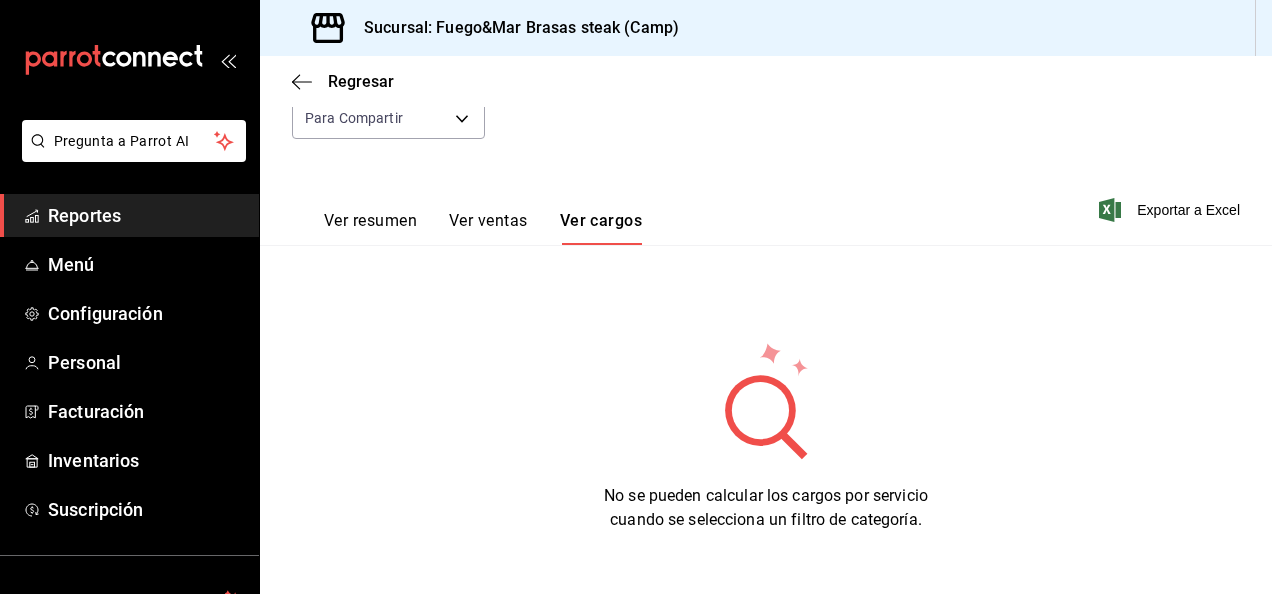 click on "Ver ventas" at bounding box center [488, 228] 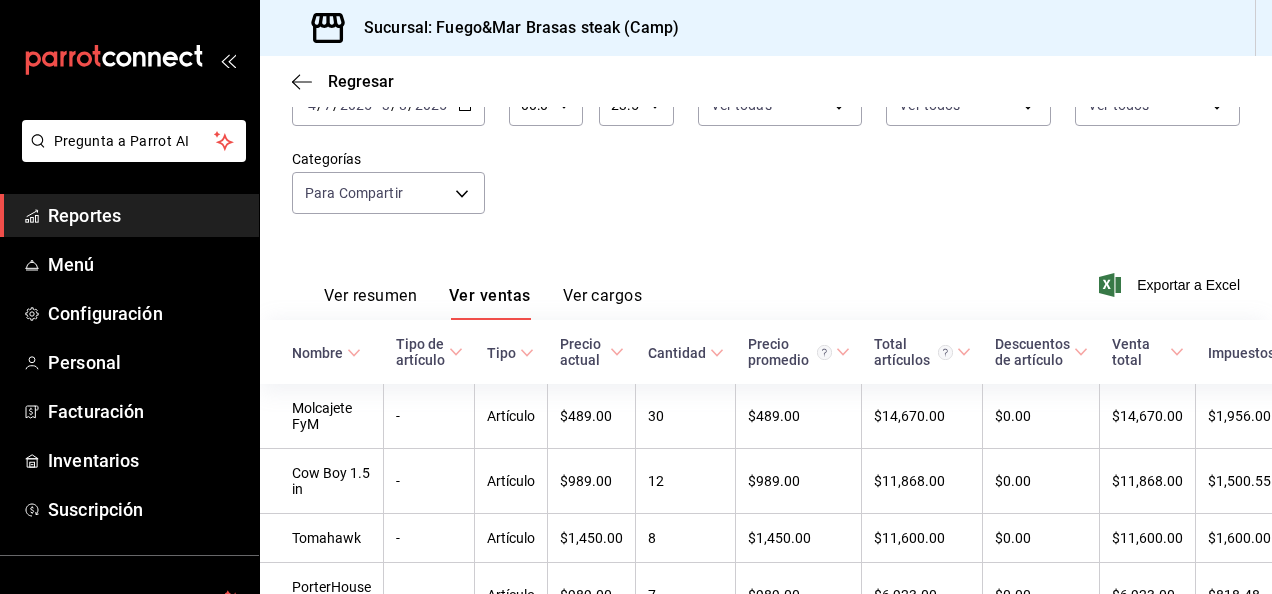 scroll, scrollTop: 219, scrollLeft: 0, axis: vertical 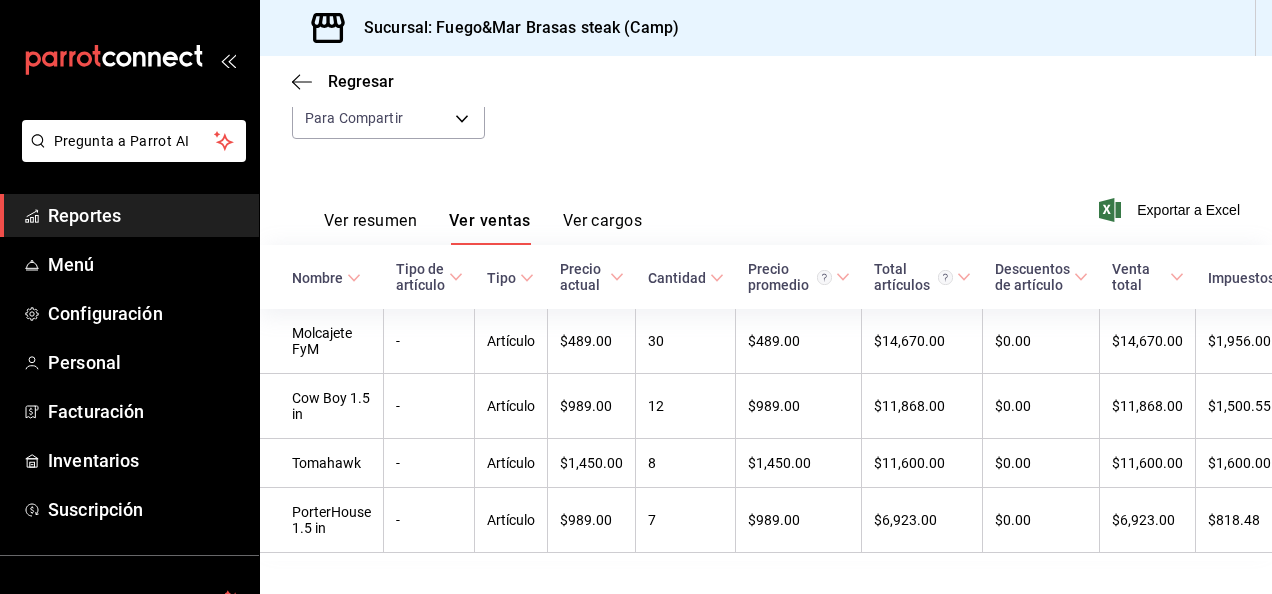 click on "Ver resumen" at bounding box center (370, 228) 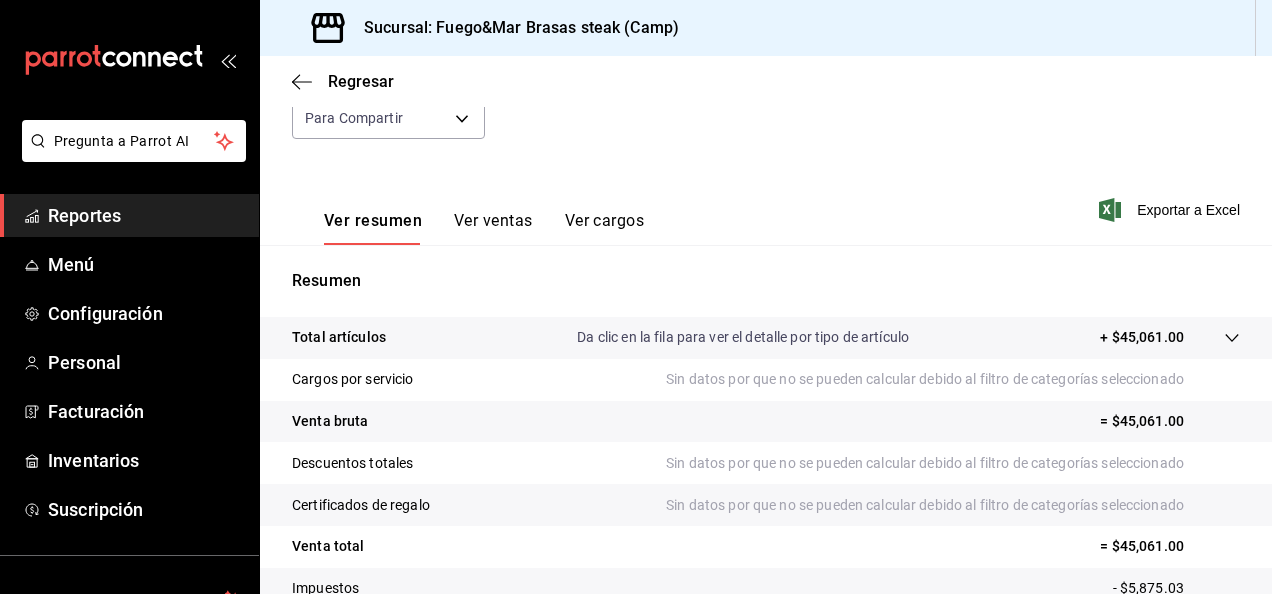 click on "Ver ventas" at bounding box center [493, 228] 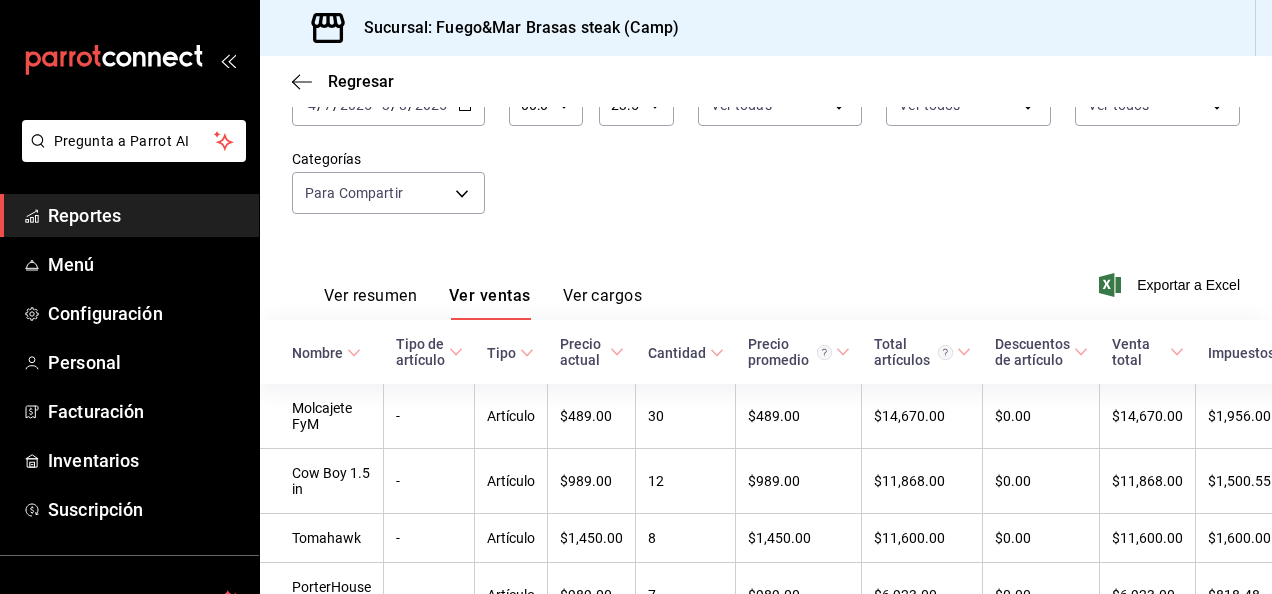 scroll, scrollTop: 219, scrollLeft: 0, axis: vertical 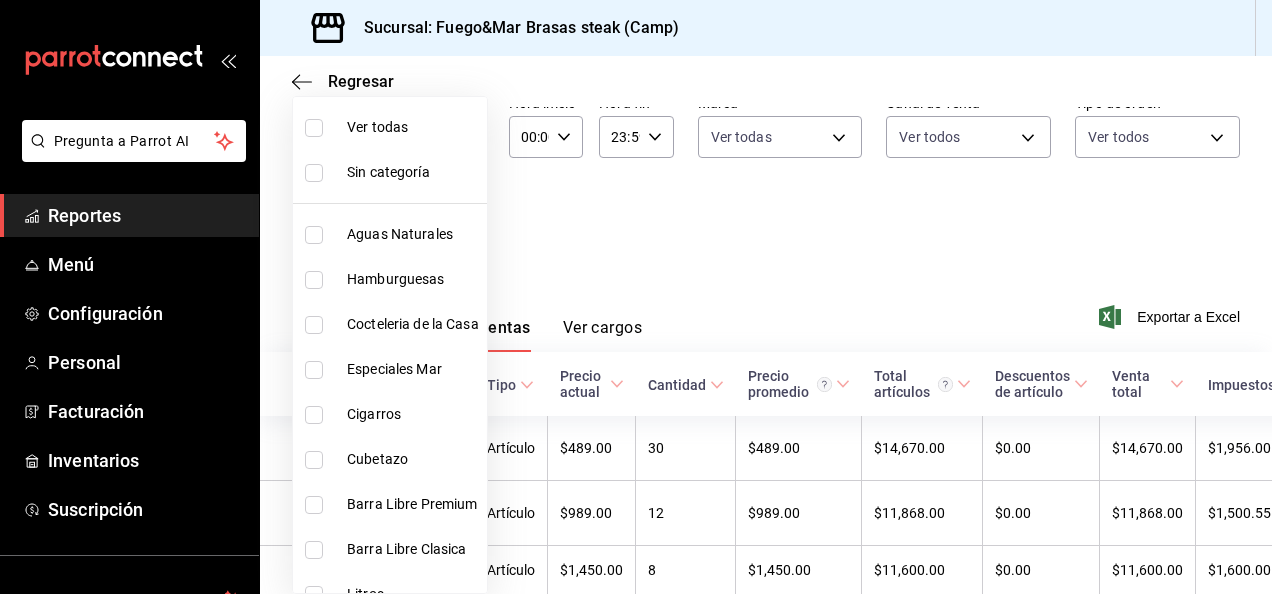 click on "Pregunta a Parrot AI Reportes   Menú   Configuración   Personal   Facturación   Inventarios   Suscripción   Ayuda Recomienda Parrot   [FIRST] [LAST]   Sugerir nueva función   Sucursal: Fuego&Mar Brasas steak (Camp) Regresar Ventas Los artículos listados no incluyen descuentos de orden y el filtro de fechas está limitado a un máximo de 31 días. Fecha 2025-07-04 4 / 7 / 2025 - 2025-08-03 3 / 8 / 2025 Hora inicio 00:00 Hora inicio Hora fin 23:59 Hora fin Marca Ver todas 34642819-79bc-44a0-a972-e216a15f5f6e Canal de venta Elige los canales de venta Tipo de orden Elige los tipos de orden Categorías Para Compartir f03ee0a5-ee81-44a3-8b4e-499a83eb88a0 Ver resumen Ver ventas Ver cargos Exportar a Excel Nombre Tipo de artículo Tipo Precio actual Cantidad Precio promedio   Total artículos   Descuentos de artículo Venta total Impuestos Venta neta Molcajete FyM - Artículo $489.00 30 $489.00 $14,670.00 $0.00 $14,670.00" at bounding box center [636, 297] 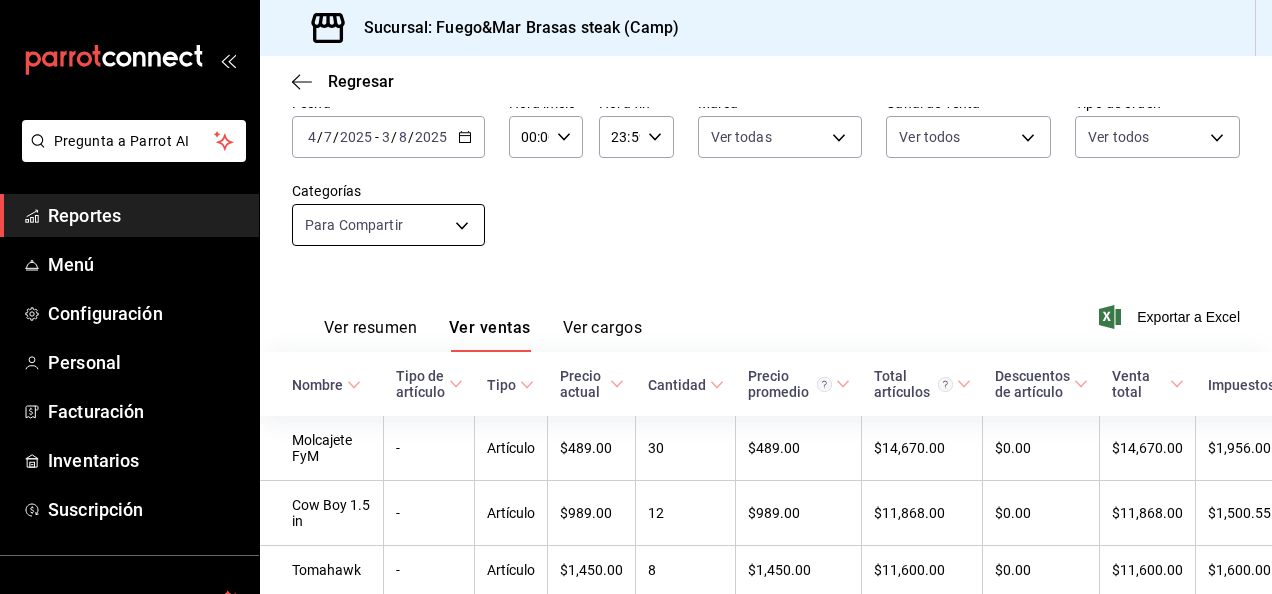 click on "Pregunta a Parrot AI Reportes   Menú   Configuración   Personal   Facturación   Inventarios   Suscripción   Ayuda Recomienda Parrot   [FIRST] [LAST]   Sugerir nueva función   Sucursal: Fuego&Mar Brasas steak (Camp) Regresar Ventas Los artículos listados no incluyen descuentos de orden y el filtro de fechas está limitado a un máximo de 31 días. Fecha 2025-07-04 4 / 7 / 2025 - 2025-08-03 3 / 8 / 2025 Hora inicio 00:00 Hora inicio Hora fin 23:59 Hora fin Marca Ver todas 34642819-79bc-44a0-a972-e216a15f5f6e Canal de venta Elige los canales de venta Tipo de orden Elige los tipos de orden Categorías Para Compartir f03ee0a5-ee81-44a3-8b4e-499a83eb88a0 Ver resumen Ver ventas Ver cargos Exportar a Excel Nombre Tipo de artículo Tipo Precio actual Cantidad Precio promedio   Total artículos   Descuentos de artículo Venta total Impuestos Venta neta Molcajete FyM - Artículo $489.00 30 $489.00 $14,670.00 $0.00 $14,670.00" at bounding box center (636, 297) 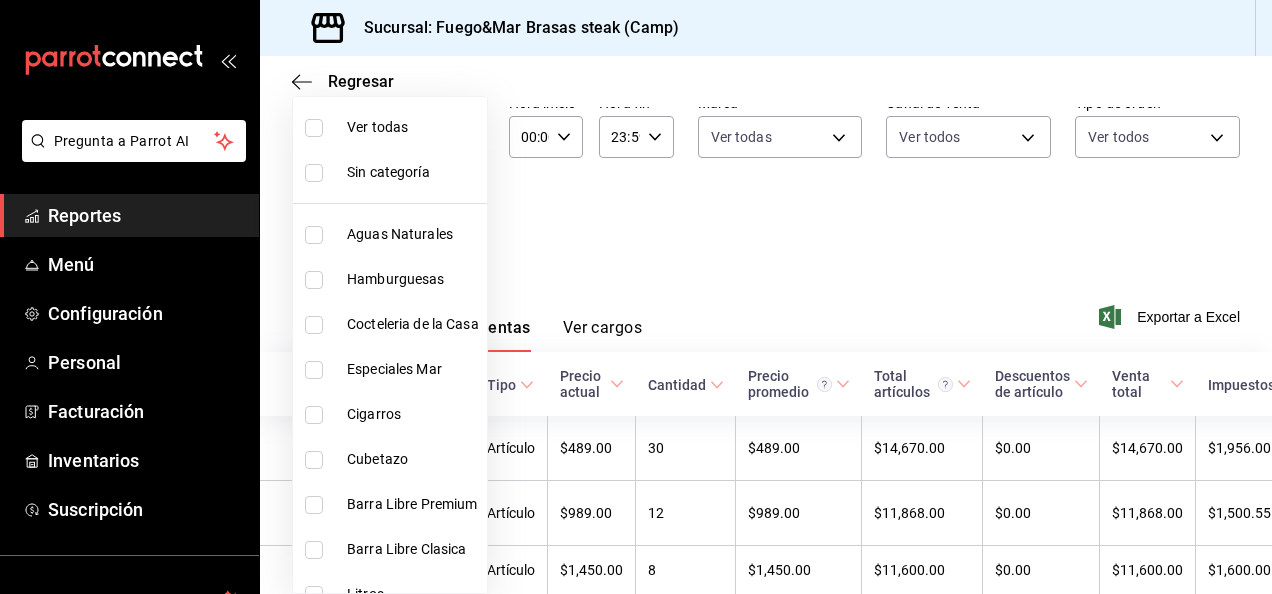 click at bounding box center (314, 280) 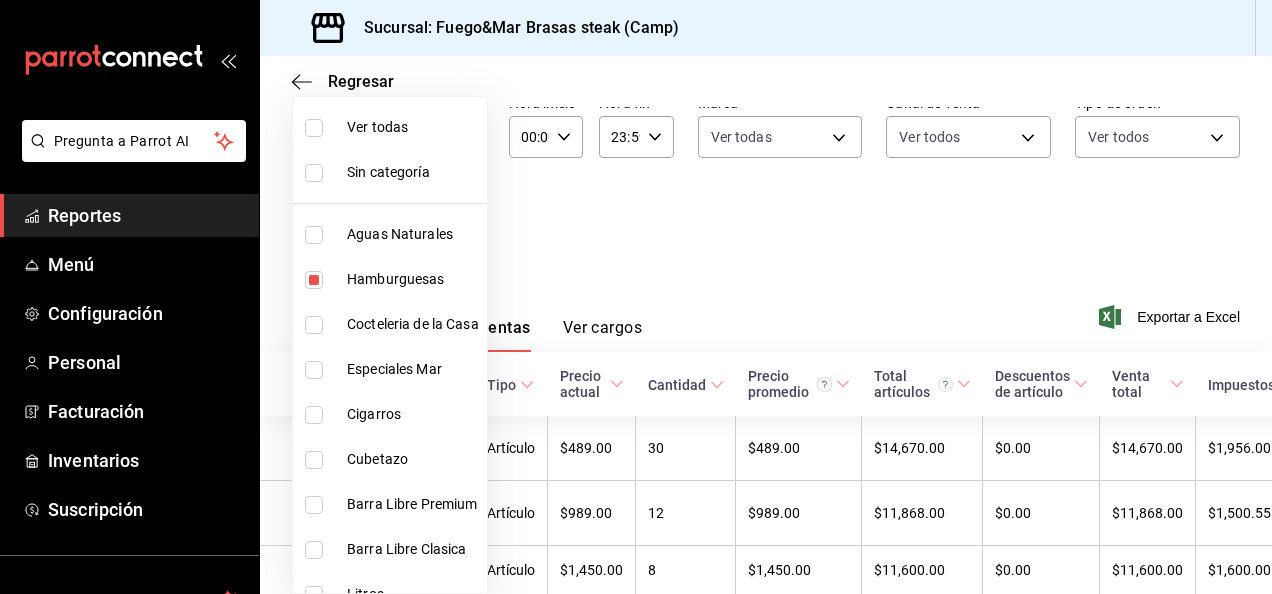 type on "f03ee0a5-ee81-44a3-8b4e-499a83eb88a0,d603b75e-700d-4a2c-9fe4-66c539196e4f" 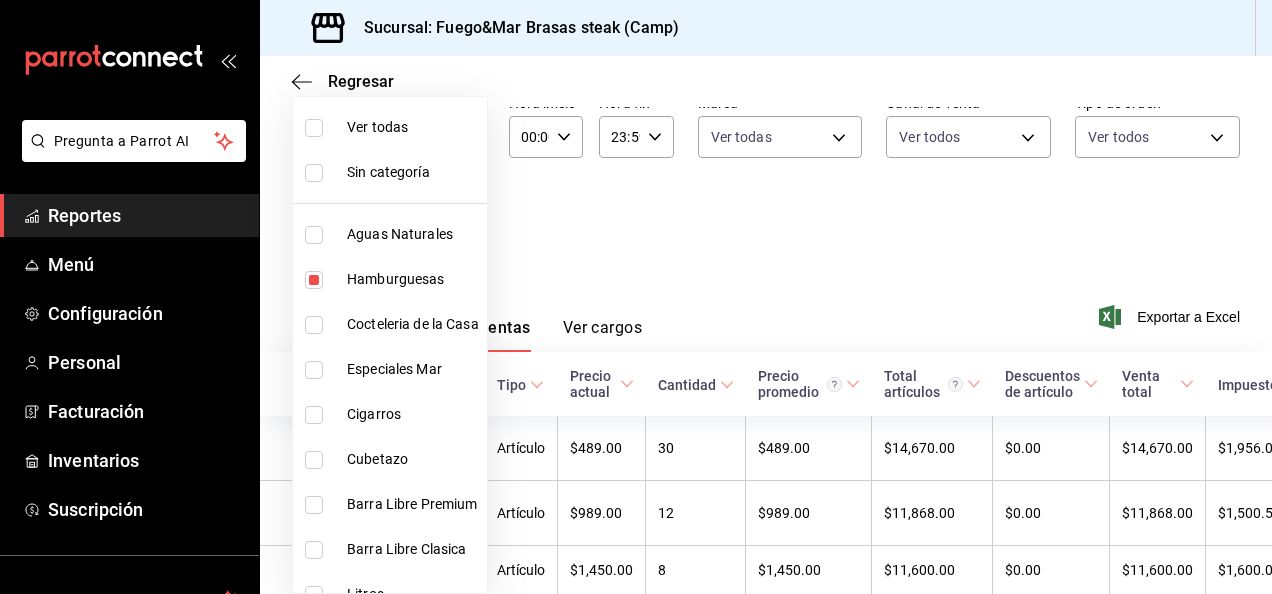 click at bounding box center (314, 370) 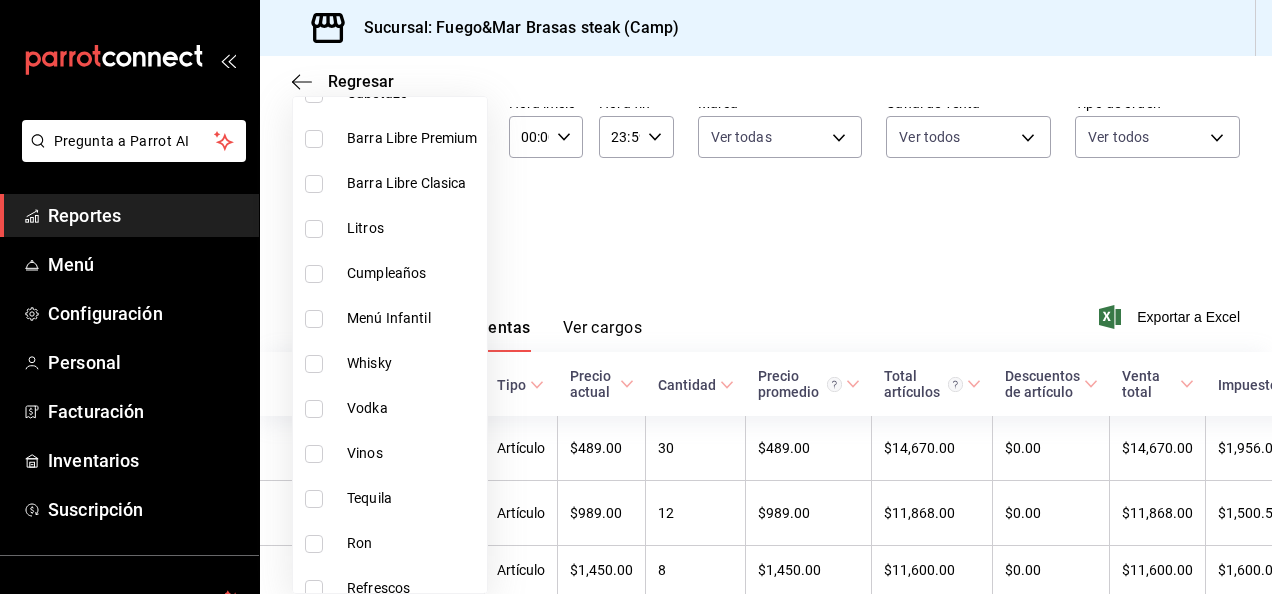 scroll, scrollTop: 386, scrollLeft: 0, axis: vertical 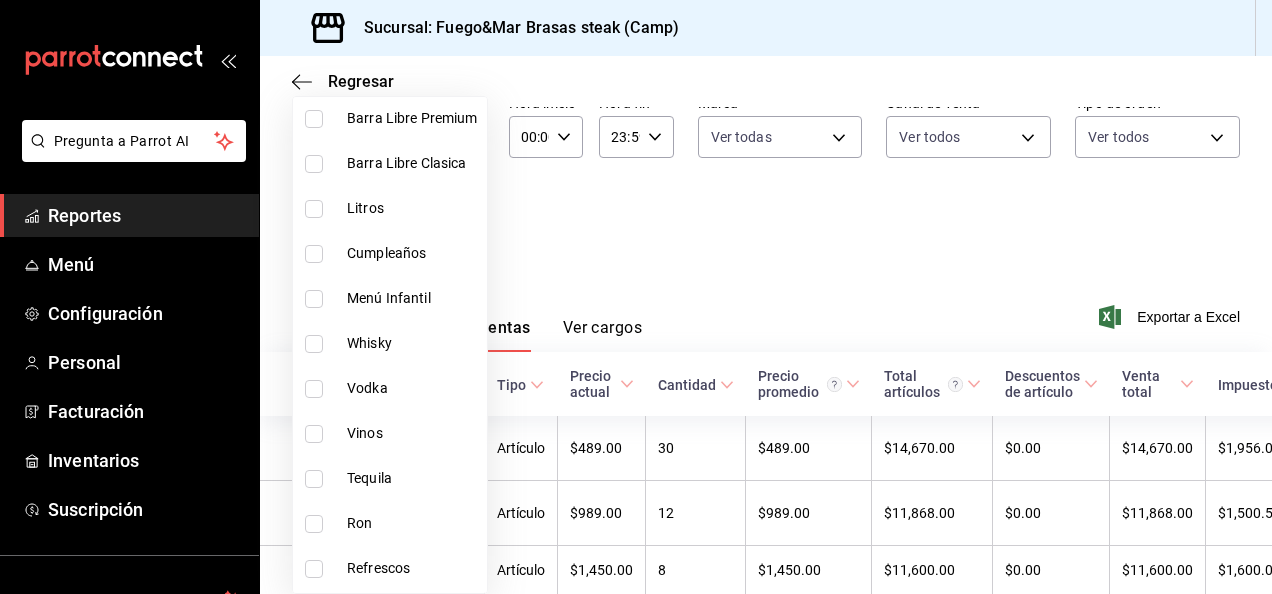 click at bounding box center [314, 299] 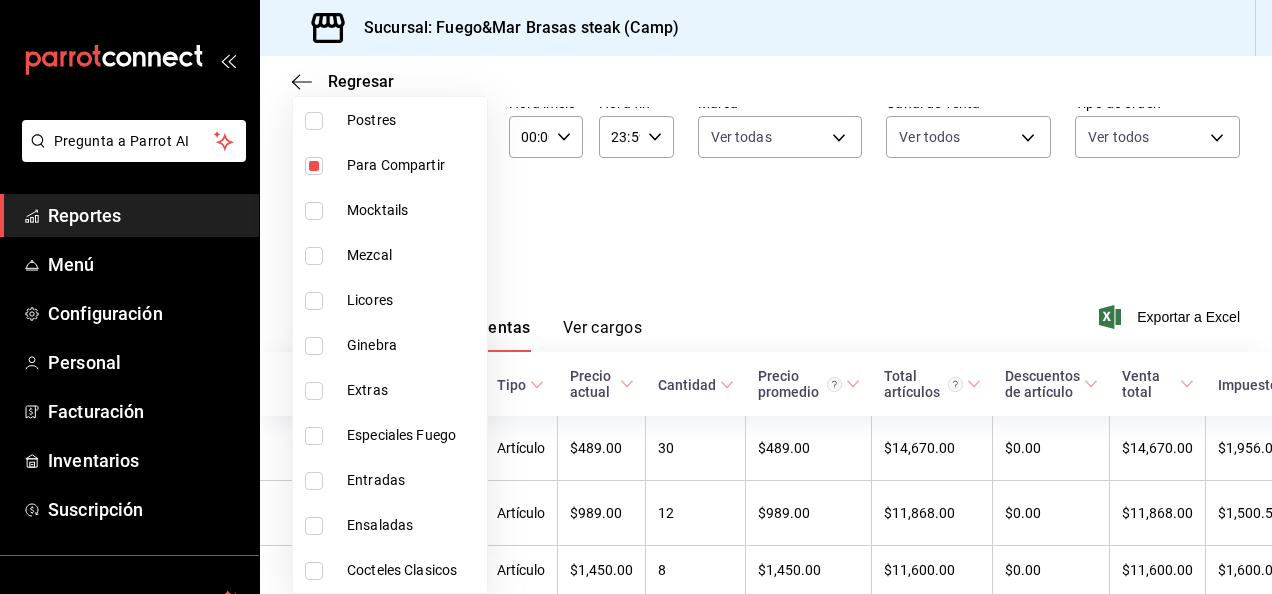 scroll, scrollTop: 881, scrollLeft: 0, axis: vertical 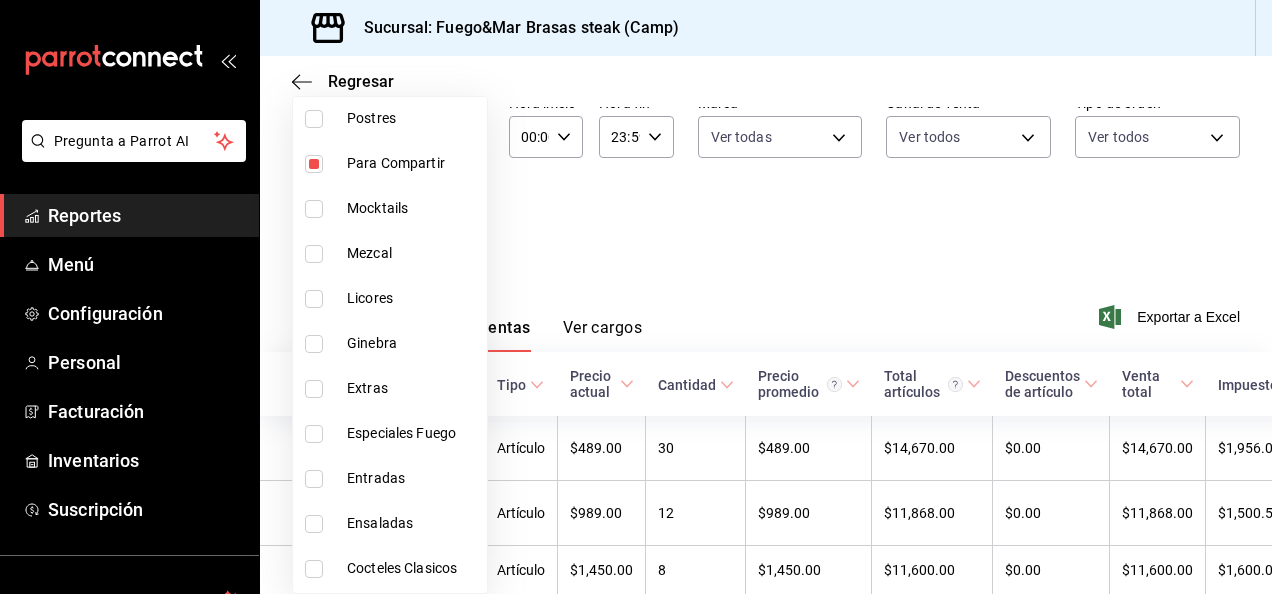 click at bounding box center [314, 434] 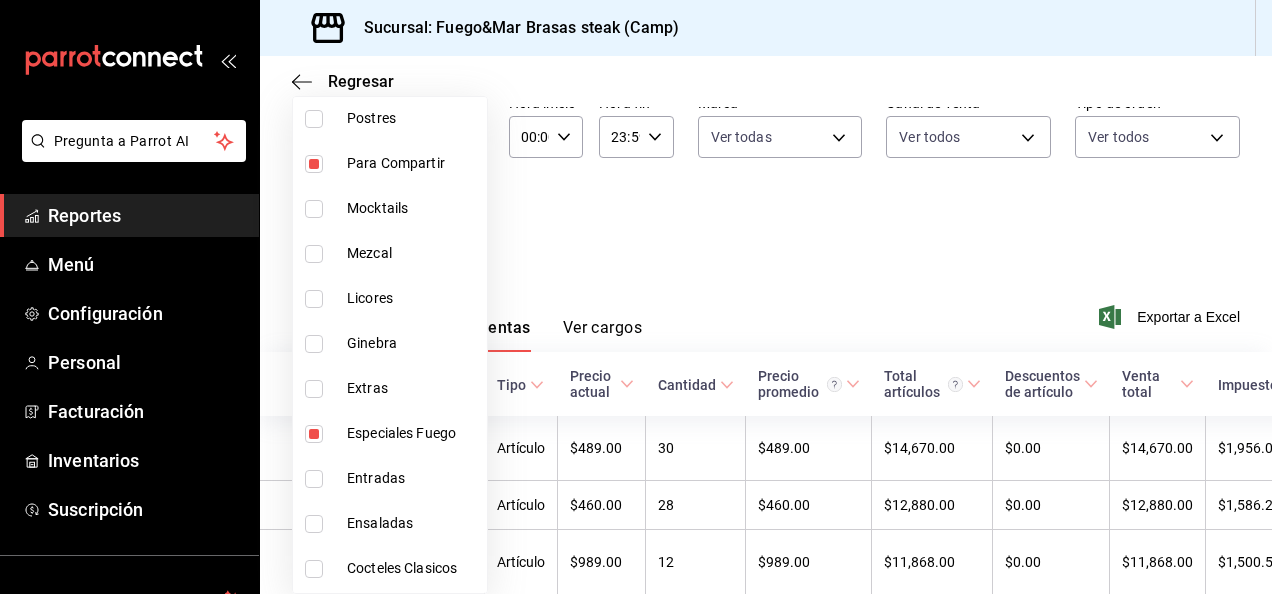 click at bounding box center [314, 479] 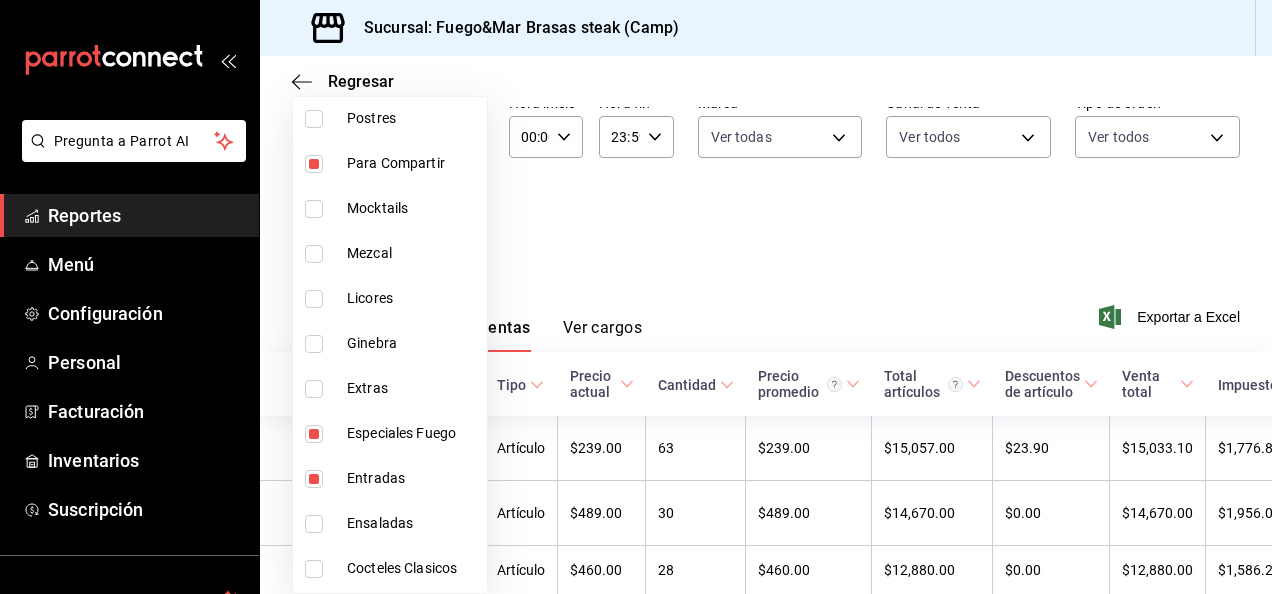 scroll, scrollTop: 968, scrollLeft: 0, axis: vertical 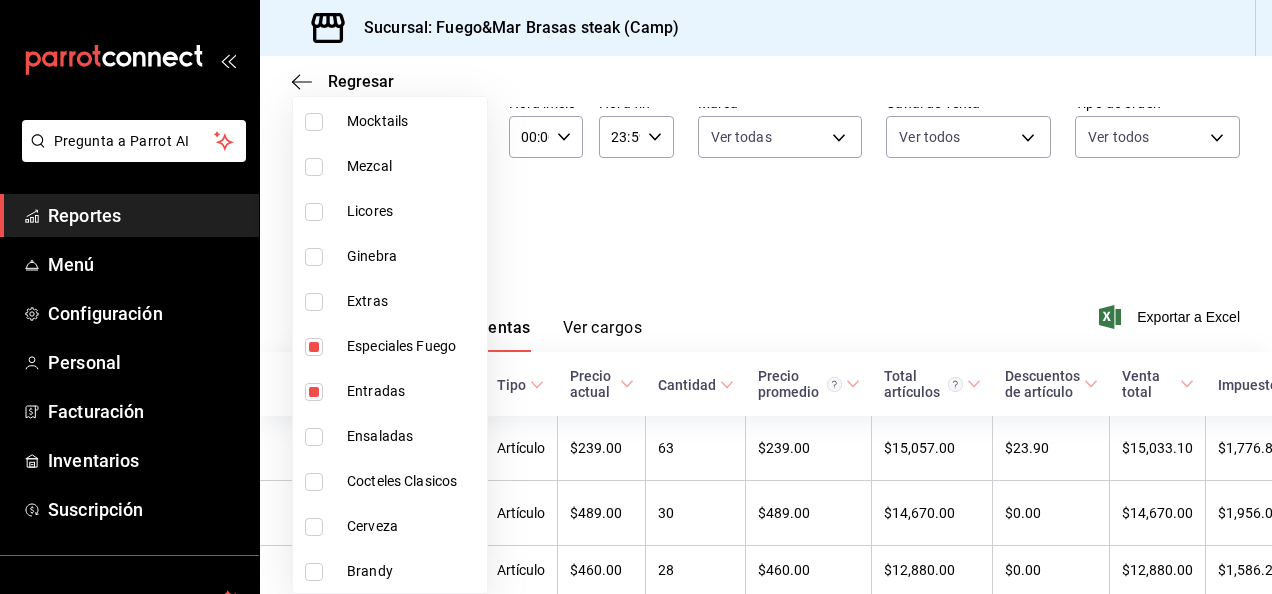 click at bounding box center [314, 437] 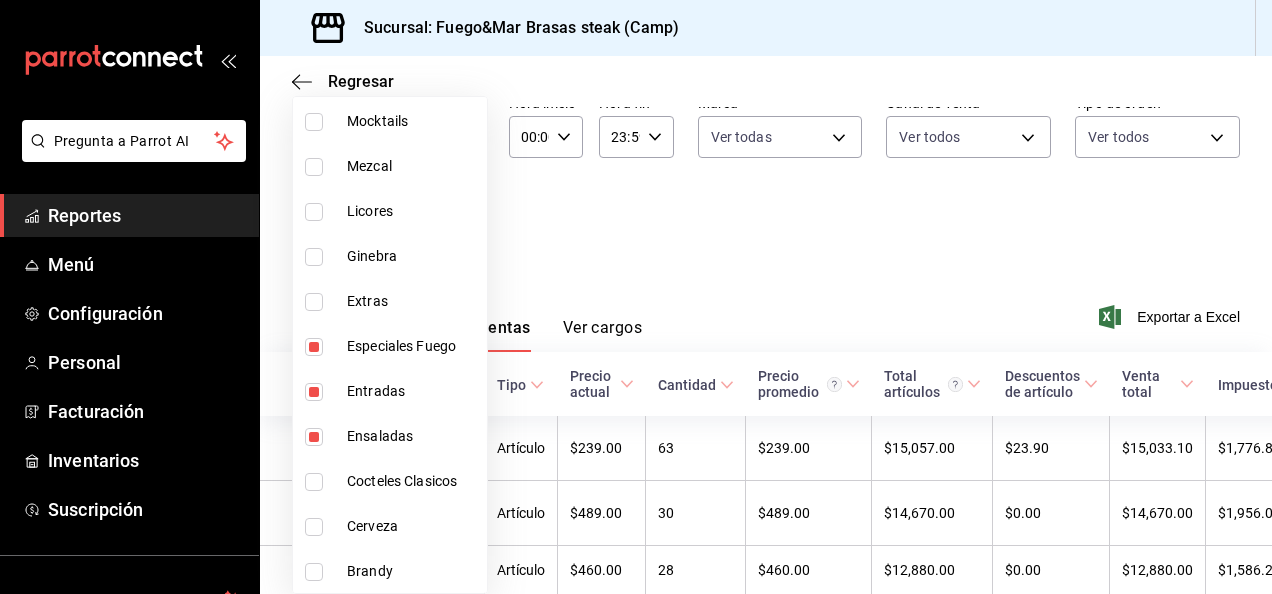 type on "[ID],[ID],[ID],[ID],[ID],[ID],[ID]" 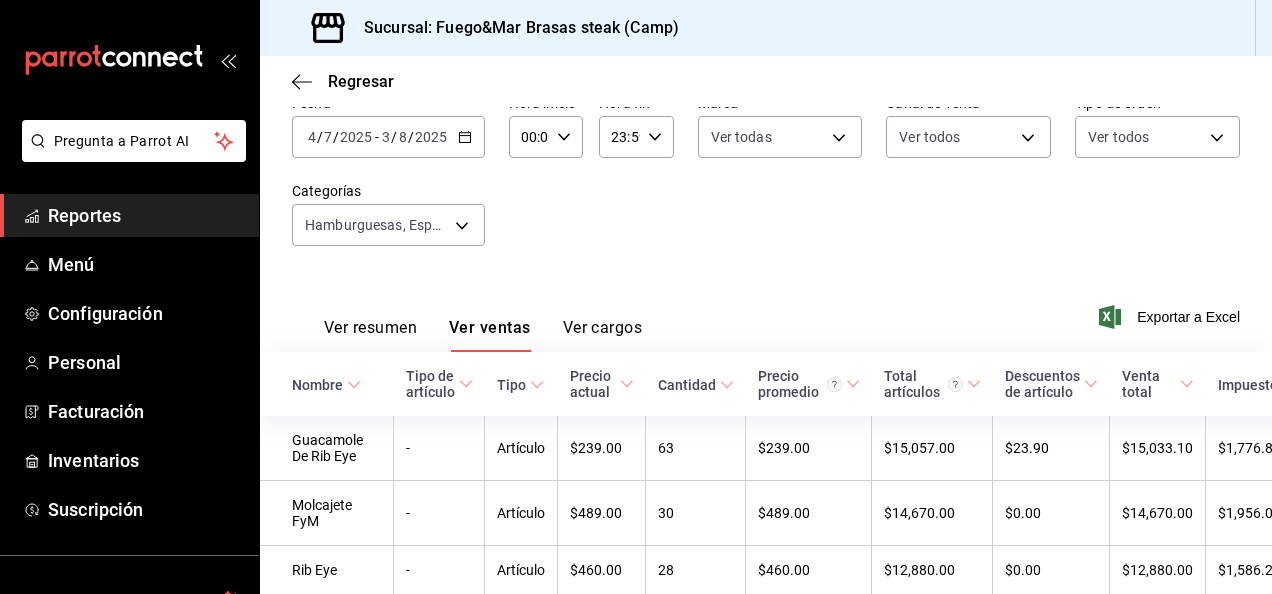 click 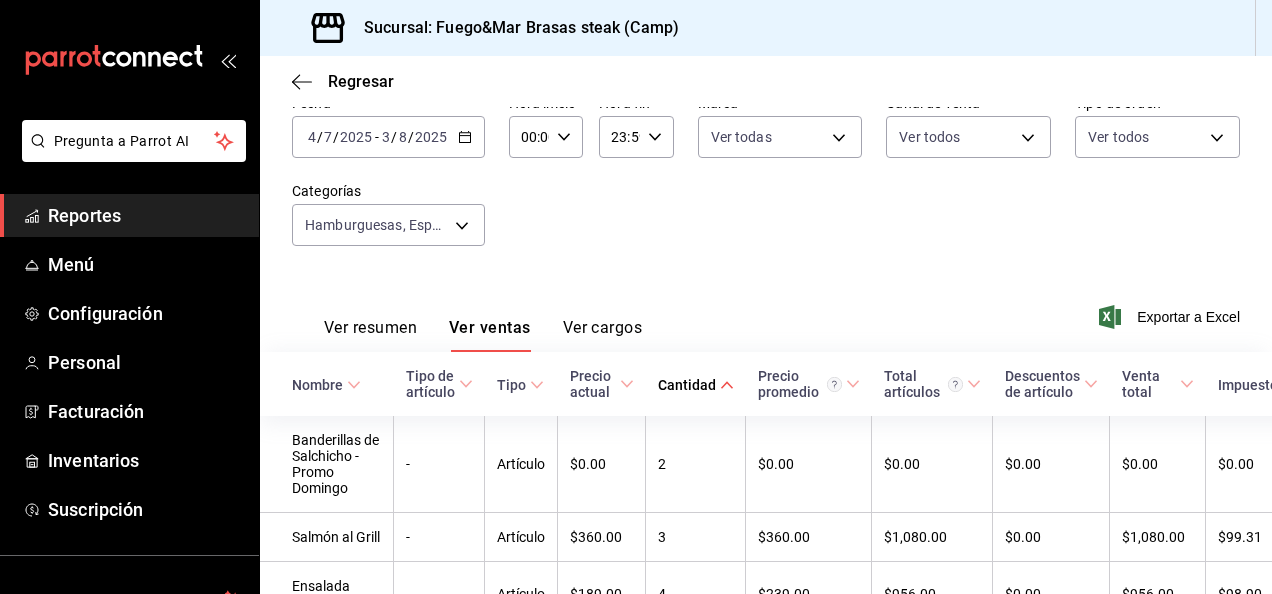 click 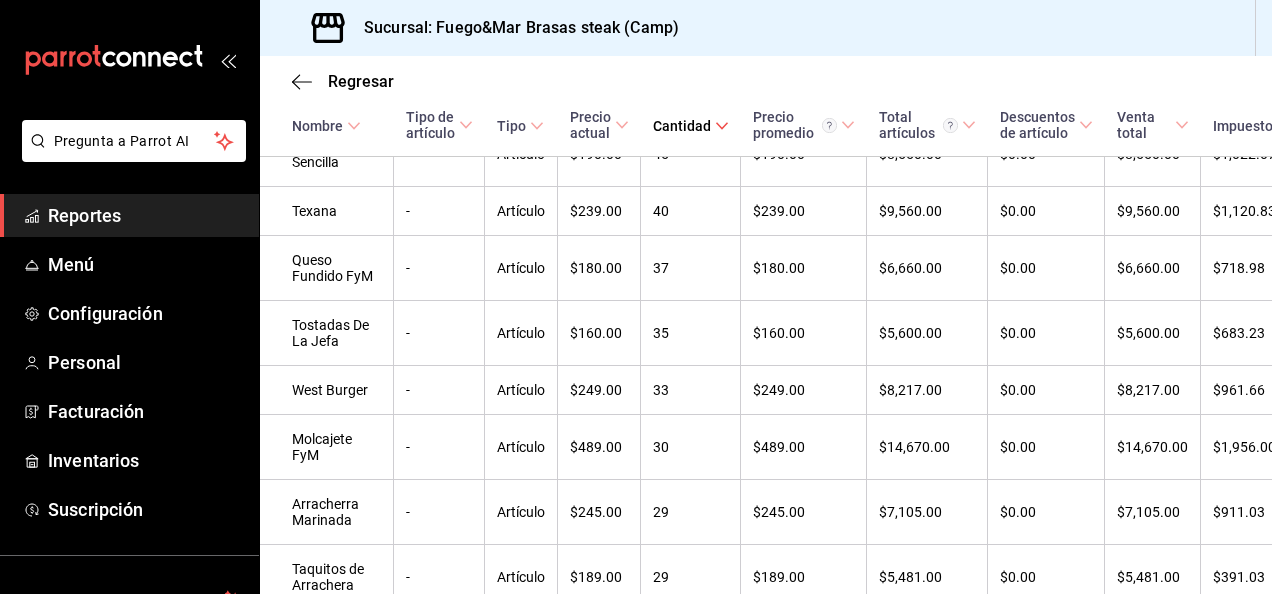 scroll, scrollTop: 513, scrollLeft: 0, axis: vertical 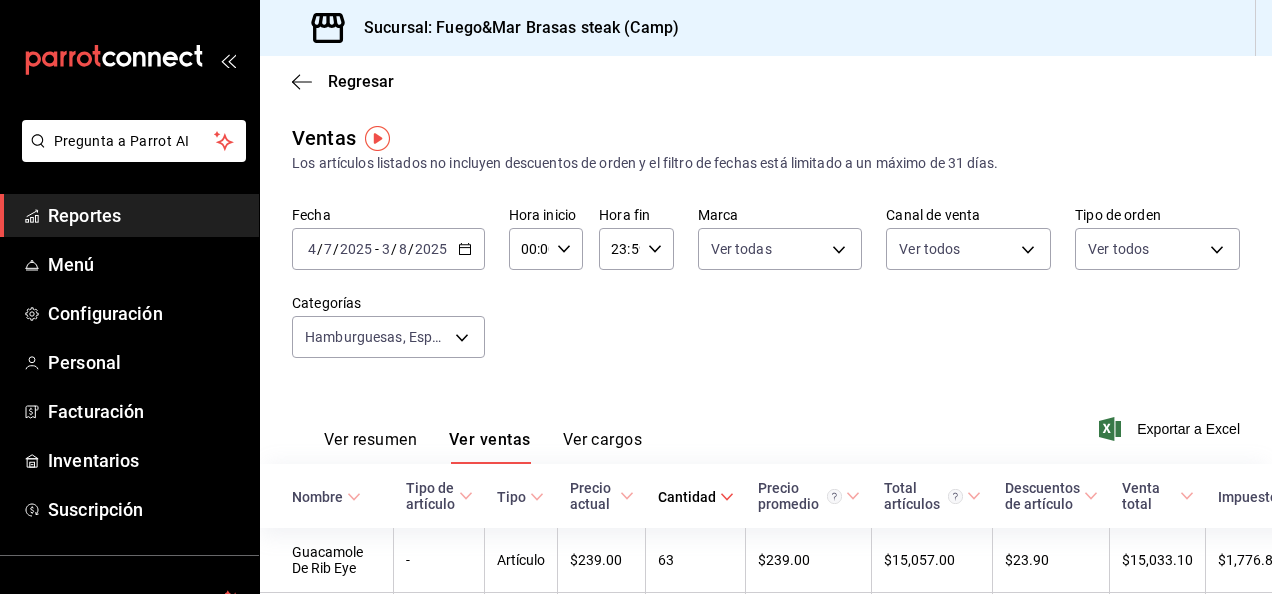 click on "Reportes" at bounding box center [145, 215] 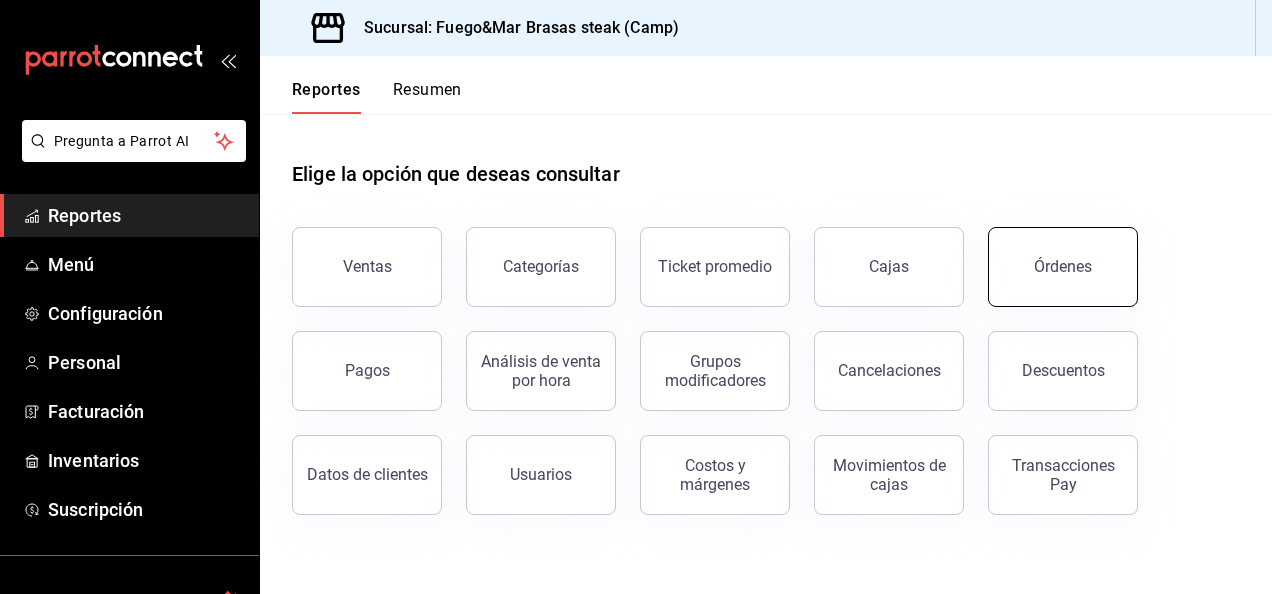 click on "Órdenes" at bounding box center [1063, 266] 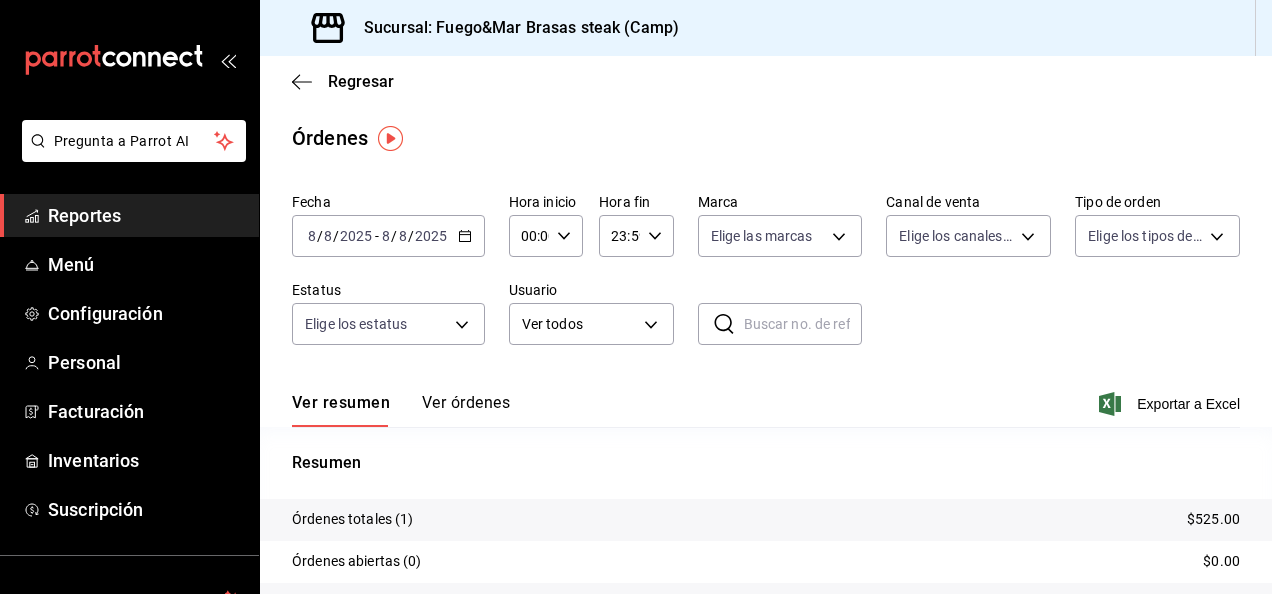 click 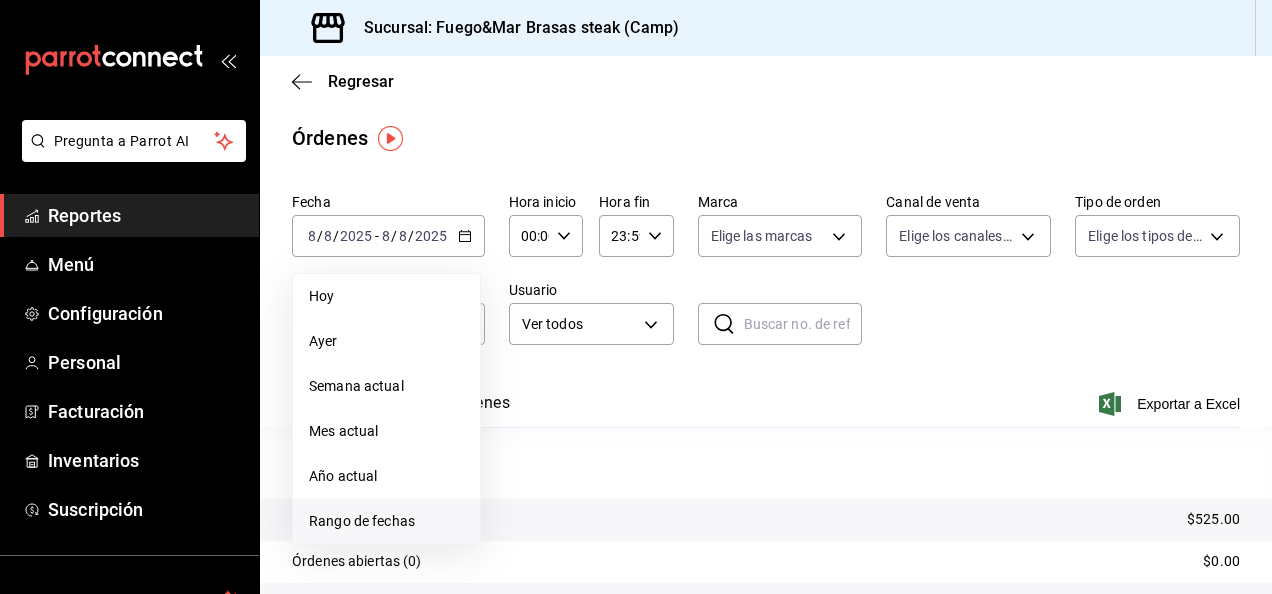 click on "Rango de fechas" at bounding box center (386, 521) 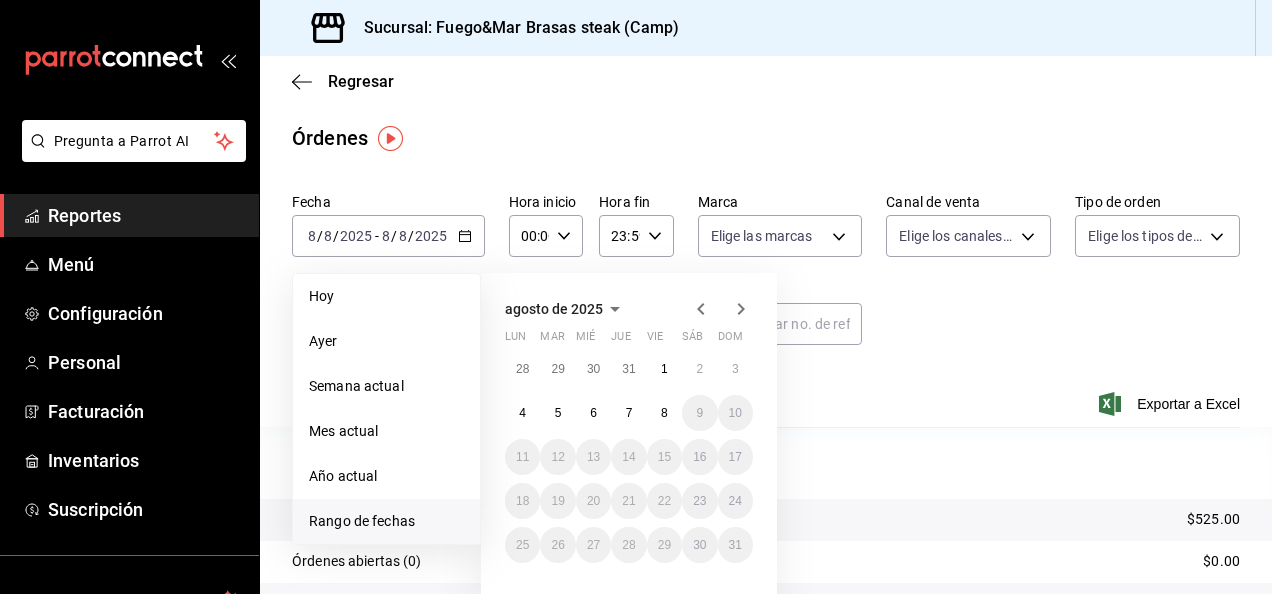 click 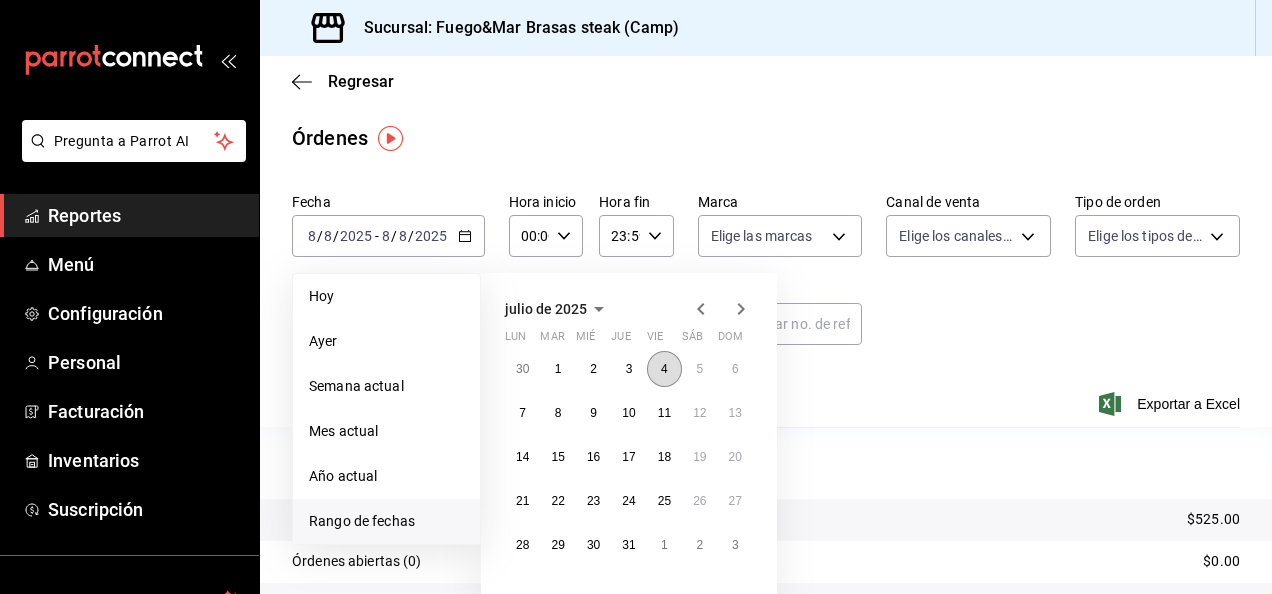 click on "4" at bounding box center (664, 369) 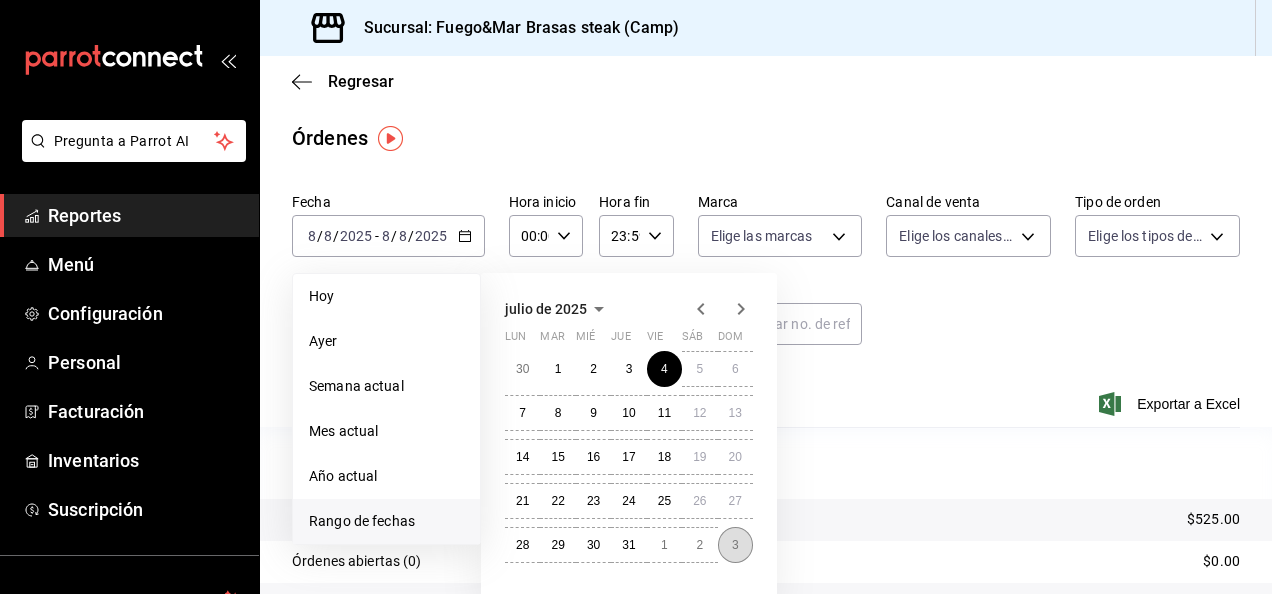 click on "3" at bounding box center (735, 545) 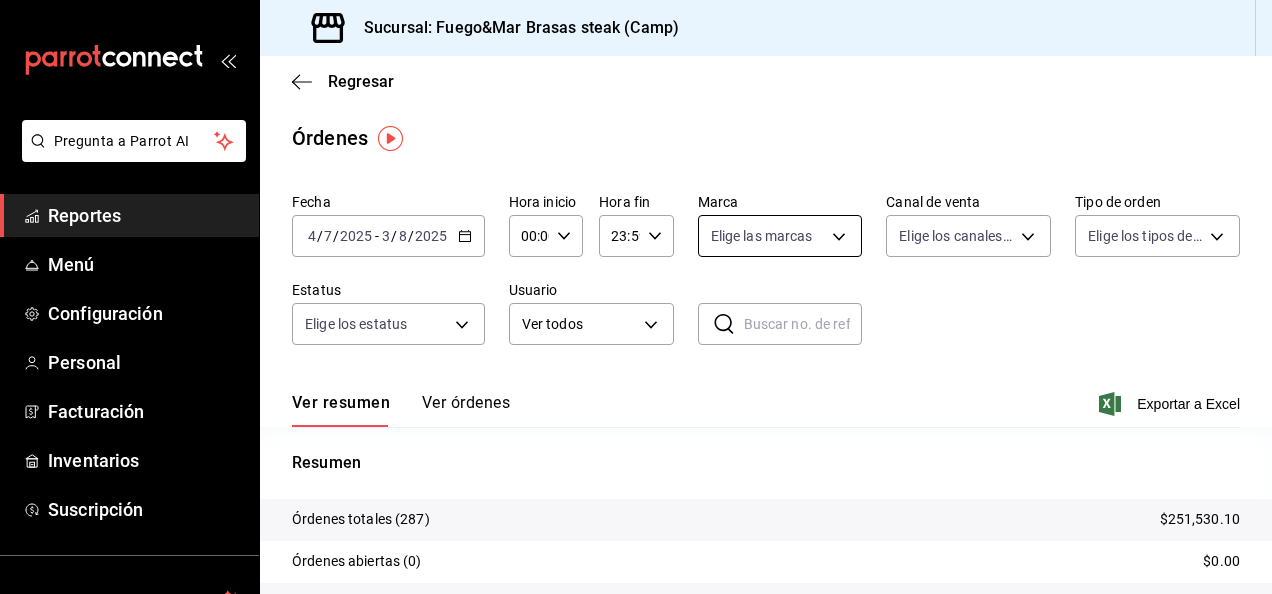 click on "Pregunta a Parrot AI Reportes   Menú   Configuración   Personal   Facturación   Inventarios   Suscripción   Ayuda Recomienda Parrot   [FIRST] [LAST]   Sugerir nueva función   Sucursal: Fuego&Mar Brasas steak (Camp) Regresar Órdenes Fecha 2025-07-04 4 / 7 / 2025 - 2025-08-03 3 / 8 / 2025 Hora inicio 00:00 Hora inicio Hora fin 23:59 Hora fin Marca Elige las marcas Canal de venta Elige los canales de venta Tipo de orden Elige los tipos de orden Estatus Elige los estatus Usuario Ver todos ALL ​ ​ Ver resumen Ver órdenes Exportar a Excel Resumen Órdenes totales (287) $251,530.10 Órdenes abiertas (0) $0.00 Órdenes cerradas (285) $251,530.10 Órdenes canceladas (2) $0.00 Órdenes negadas (0) $0.00 ¿Quieres ver el consumo promedio por orden y comensal? Ve al reporte de Ticket promedio Pregunta a Parrot AI Reportes   Menú   Configuración   Personal   Facturación   Inventarios   Suscripción   Ayuda Recomienda Parrot   [FIRST] [LAST]   Sugerir nueva función   GANA 1 MES GRATIS EN TU SUSCRIPCIÓN AQUÍ" at bounding box center (636, 297) 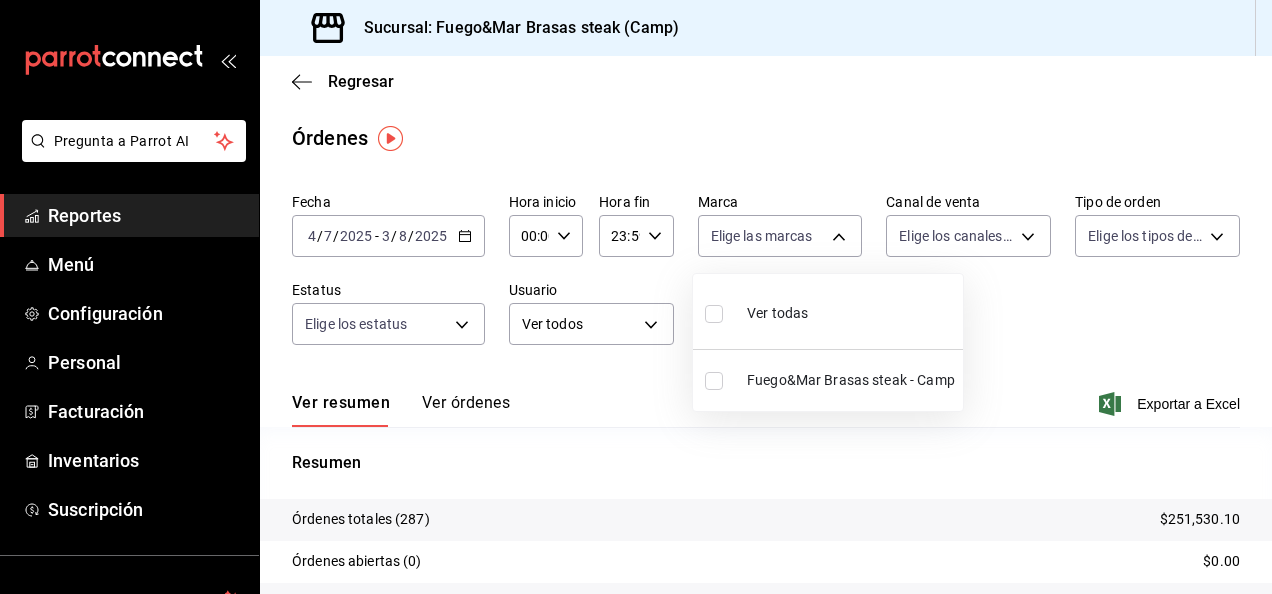 click at bounding box center [714, 314] 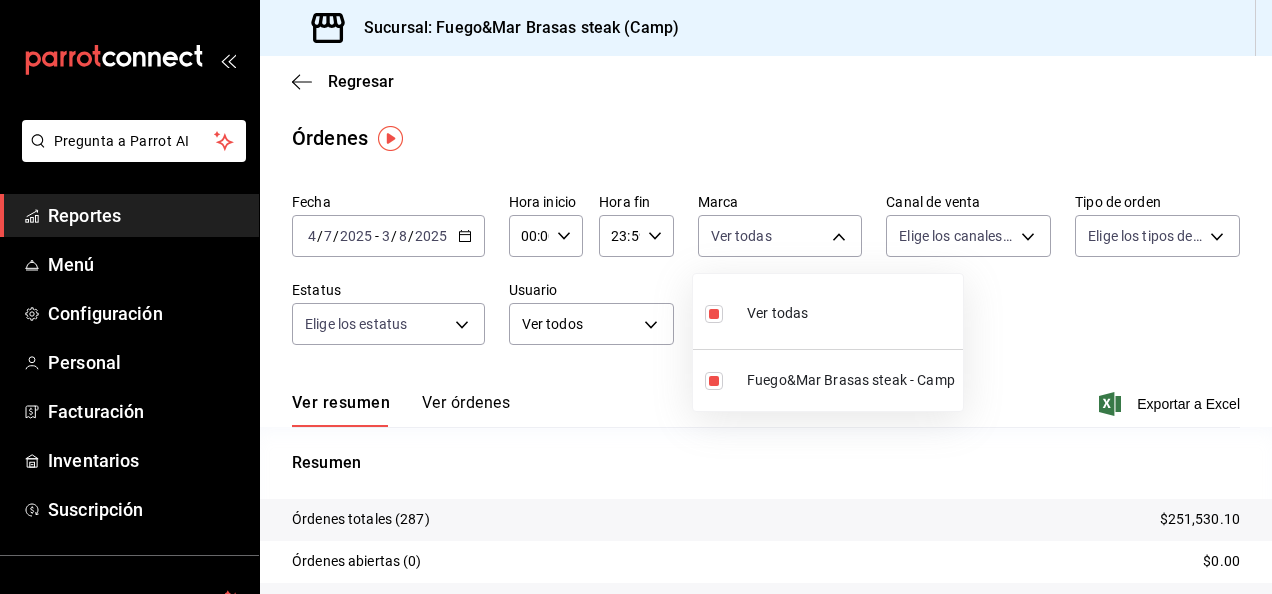 click at bounding box center (636, 297) 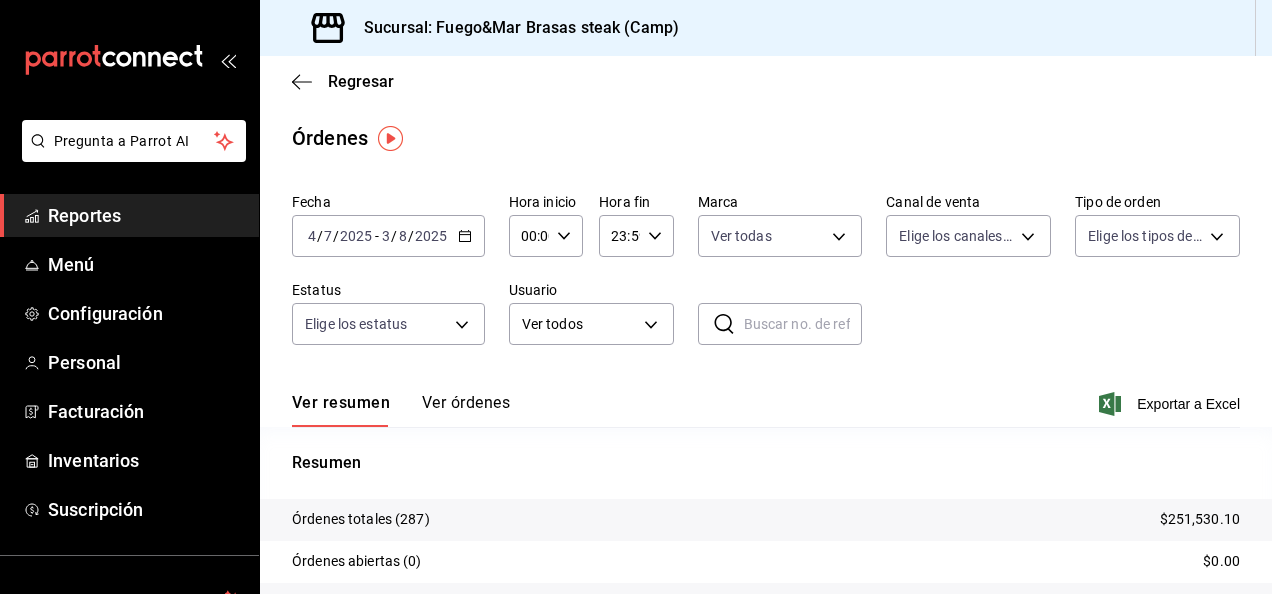 click on "Pregunta a Parrot AI Reportes   Menú   Configuración   Personal   Facturación   Inventarios   Suscripción   Ayuda Recomienda Parrot   [FIRST] [LAST]   Sugerir nueva función   Ir a video" at bounding box center [636, 297] 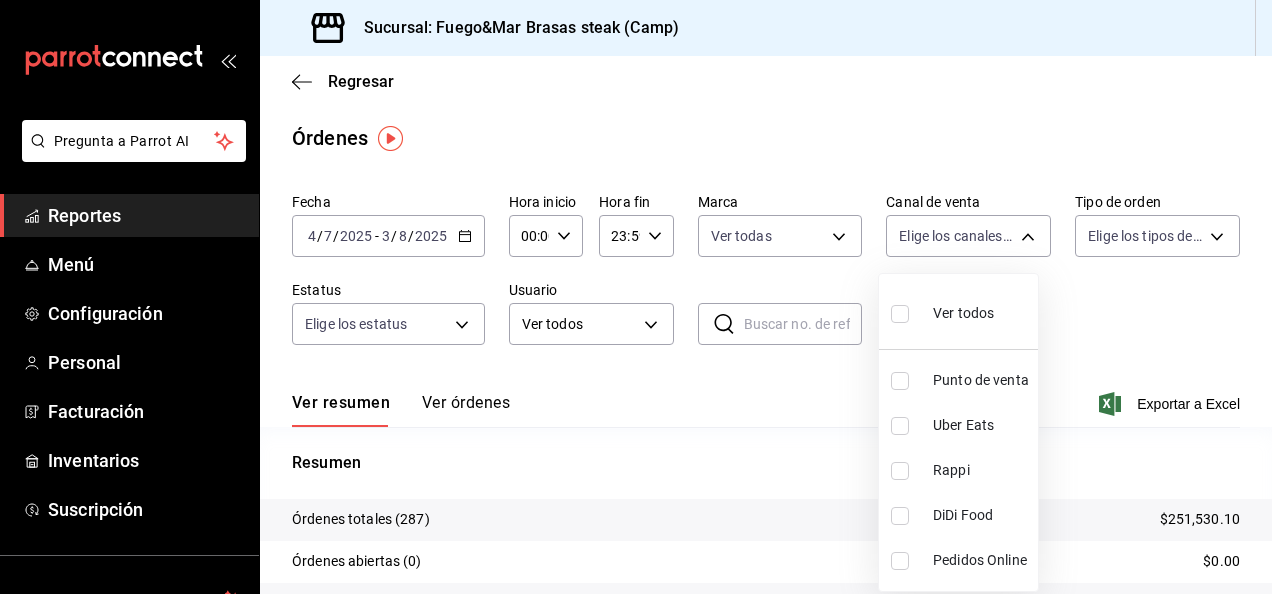 click at bounding box center (900, 314) 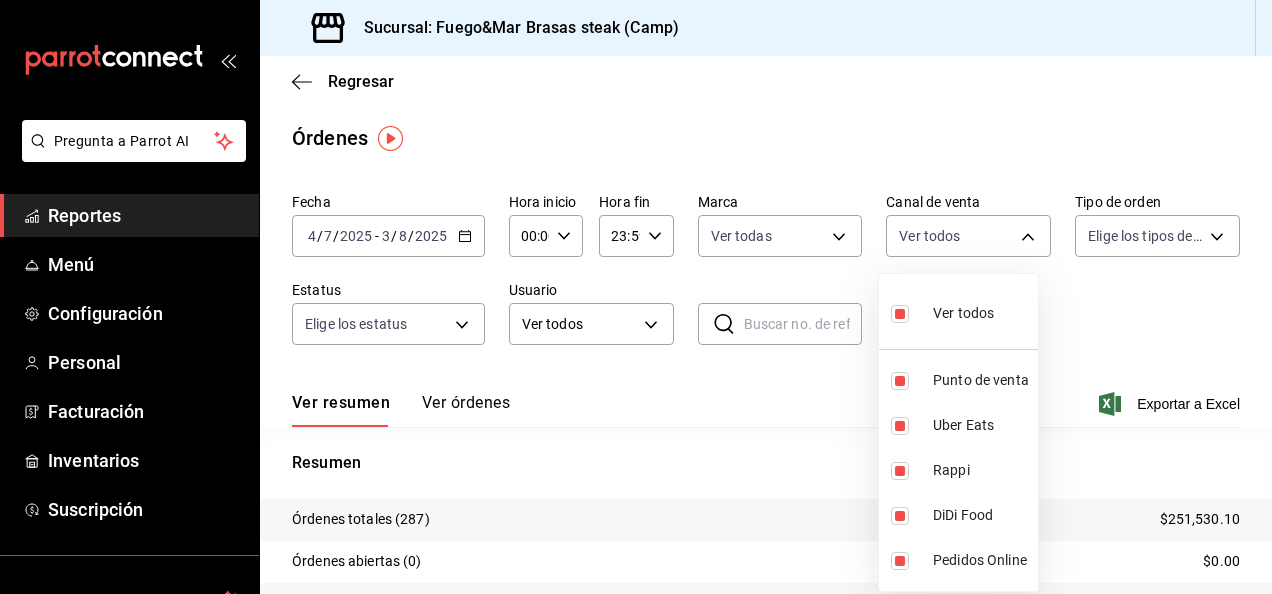 click at bounding box center [636, 297] 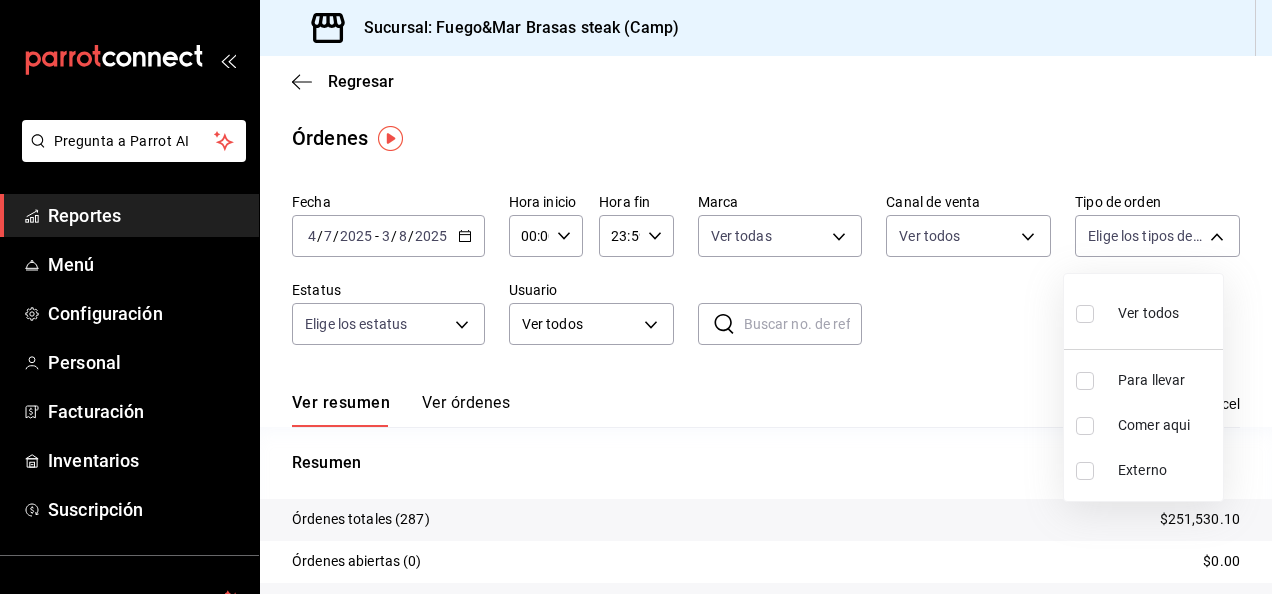 click on "Pregunta a Parrot AI Reportes   Menú   Configuración   Personal   Facturación   Inventarios   Suscripción   Ayuda Recomienda Parrot   [FIRST] [LAST]   Sugerir nueva función   Sucursal: Fuego&Mar Brasas steak (Camp) Regresar Órdenes Fecha 2025-07-04 4 / 7 / 2025 - 2025-08-03 3 / 8 / 2025 Hora inicio 00:00 Hora inicio Hora fin 23:59 Hora fin Marca Ver todas 34642819-79bc-44a0-a972-e216a15f5f6e Canal de venta Ver todos PARROT,UBER_EATS,RAPPI,DIDI_FOOD,ONLINE Tipo de orden Elige los tipos de orden Estatus Elige los estatus Usuario Ver todos ALL ​ ​ Ver resumen Ver órdenes Exportar a Excel Resumen Órdenes totales (287) $251,530.10 Órdenes abiertas (0) $0.00 Órdenes cerradas (285) $251,530.10 Órdenes canceladas (2) $0.00 Órdenes negadas (0) $0.00 ¿Quieres ver el consumo promedio por orden y comensal? Ve al reporte de Ticket promedio Pregunta a Parrot AI Reportes   Menú   Configuración   Personal   Facturación   Inventarios   Suscripción   Ayuda Recomienda Parrot   [FIRST] [LAST]     Ir a video" at bounding box center [636, 297] 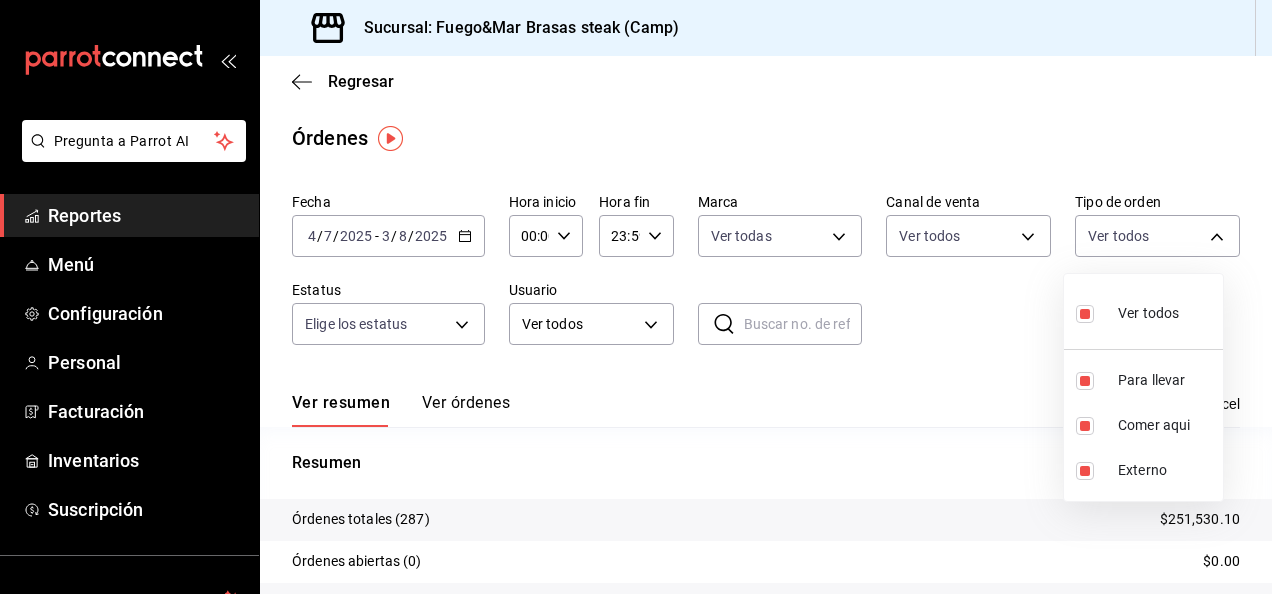 click at bounding box center (636, 297) 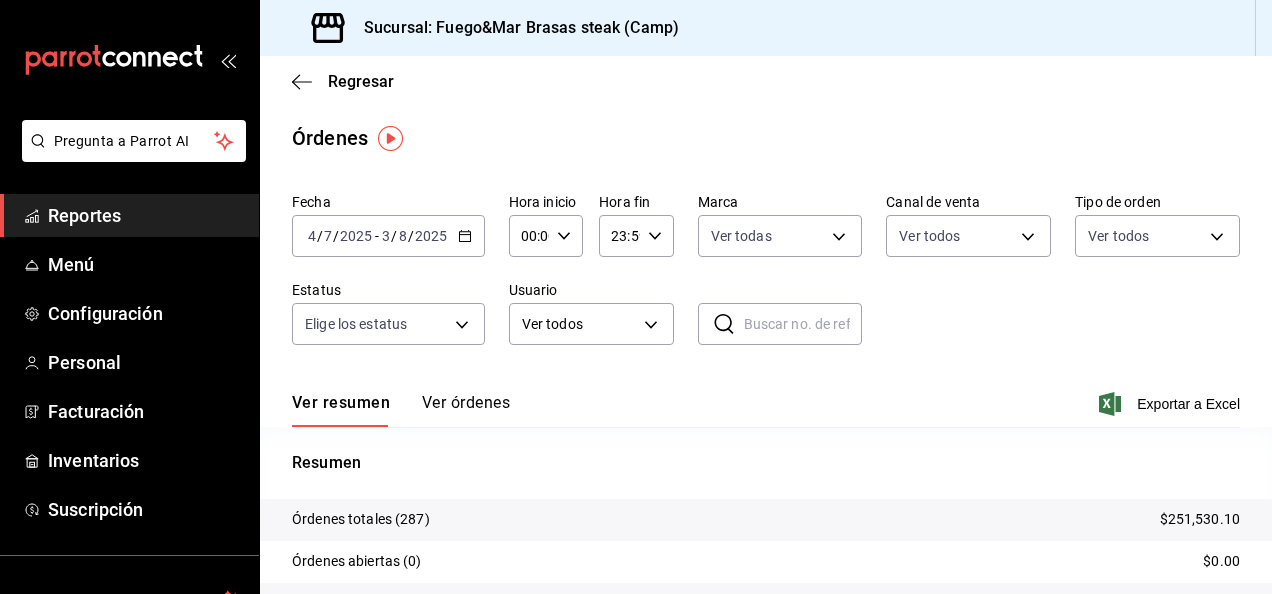 click on "Pregunta a Parrot AI Reportes   Menú   Configuración   Personal   Facturación   Inventarios   Suscripción   Ayuda Recomienda Parrot   [FIRST] [LAST]   Sugerir nueva función   Sucursal: Fuego&Mar Brasas steak (Camp) Regresar Órdenes Fecha 2025-07-04 4 / 7 / 2025 - 2025-08-03 3 / 8 / 2025 Hora inicio 00:00 Hora inicio Hora fin 23:59 Hora fin Marca Ver todas [ID] Canal de venta Ver todos PARROT,UBER_EATS,RAPPI,DIDI_FOOD,ONLINE Tipo de orden Ver todos [ID],[ID],EXTERNAL Estatus Elige los estatus Usuario Ver todos ALL ​ ​ Ver resumen Ver órdenes Exportar a Excel Resumen Órdenes totales (287) $251,530.10 Órdenes abiertas (0) $0.00 Órdenes cerradas (285) $251,530.10 Órdenes canceladas (2) $0.00 Órdenes negadas (0) $0.00 ¿Quieres ver el consumo promedio por orden y comensal? Ve al reporte de Ticket promedio Pregunta a Parrot AI Reportes   Menú   Configuración   Personal   Facturación   Inventarios" at bounding box center (636, 297) 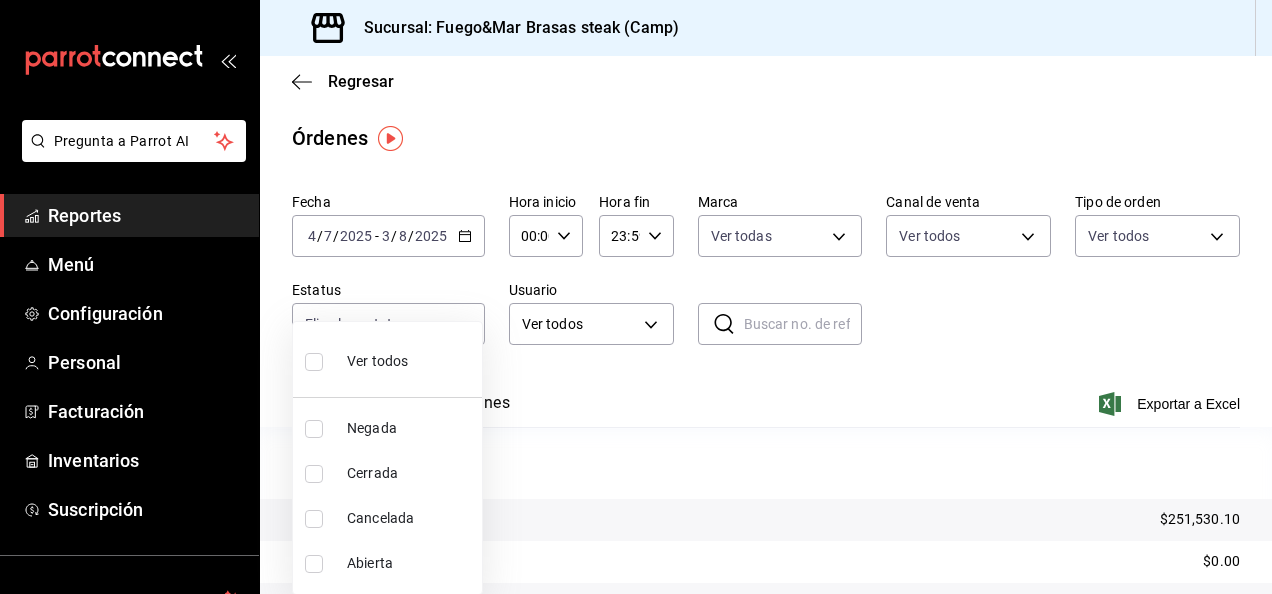 click at bounding box center (636, 297) 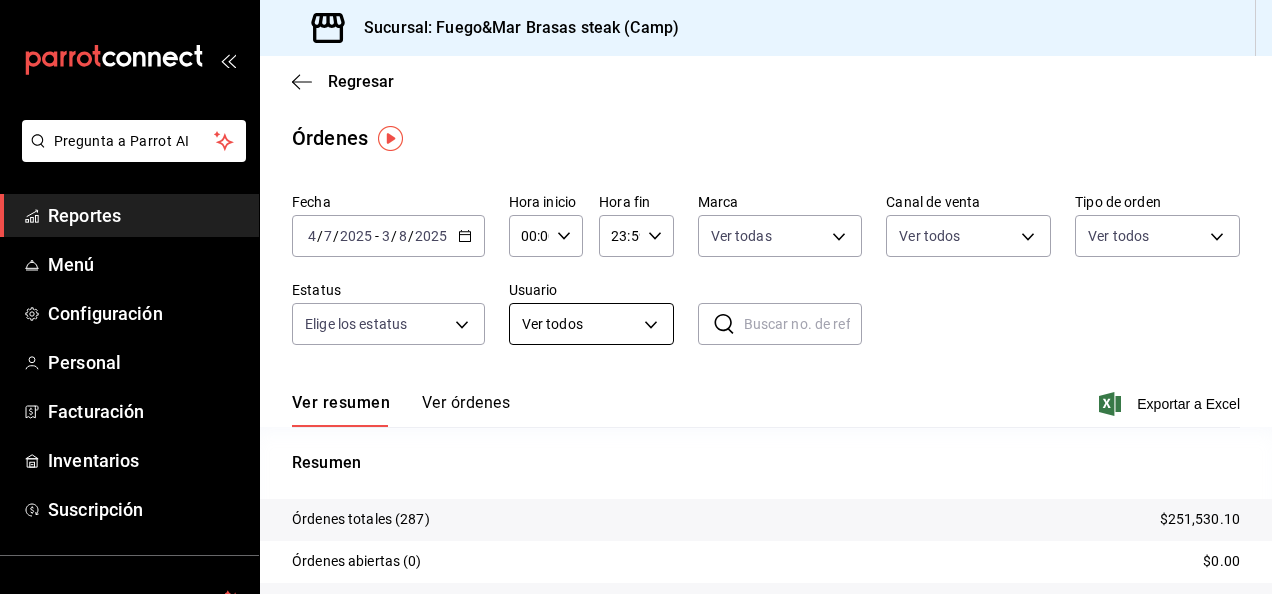click on "Pregunta a Parrot AI Reportes   Menú   Configuración   Personal   Facturación   Inventarios   Suscripción   Ayuda Recomienda Parrot   [FIRST] [LAST]   Sugerir nueva función   Sucursal: Fuego&Mar Brasas steak (Camp) Regresar Órdenes Fecha 2025-07-04 4 / 7 / 2025 - 2025-08-03 3 / 8 / 2025 Hora inicio 00:00 Hora inicio Hora fin 23:59 Hora fin Marca Ver todas [ID] Canal de venta Ver todos PARROT,UBER_EATS,RAPPI,DIDI_FOOD,ONLINE Tipo de orden Ver todos [ID],[ID],EXTERNAL Estatus Elige los estatus Usuario Ver todos ALL ​ ​ Ver resumen Ver órdenes Exportar a Excel Resumen Órdenes totales (287) $251,530.10 Órdenes abiertas (0) $0.00 Órdenes cerradas (285) $251,530.10 Órdenes canceladas (2) $0.00 Órdenes negadas (0) $0.00 ¿Quieres ver el consumo promedio por orden y comensal? Ve al reporte de Ticket promedio Pregunta a Parrot AI Reportes   Menú   Configuración   Personal   Facturación   Inventarios" at bounding box center [636, 297] 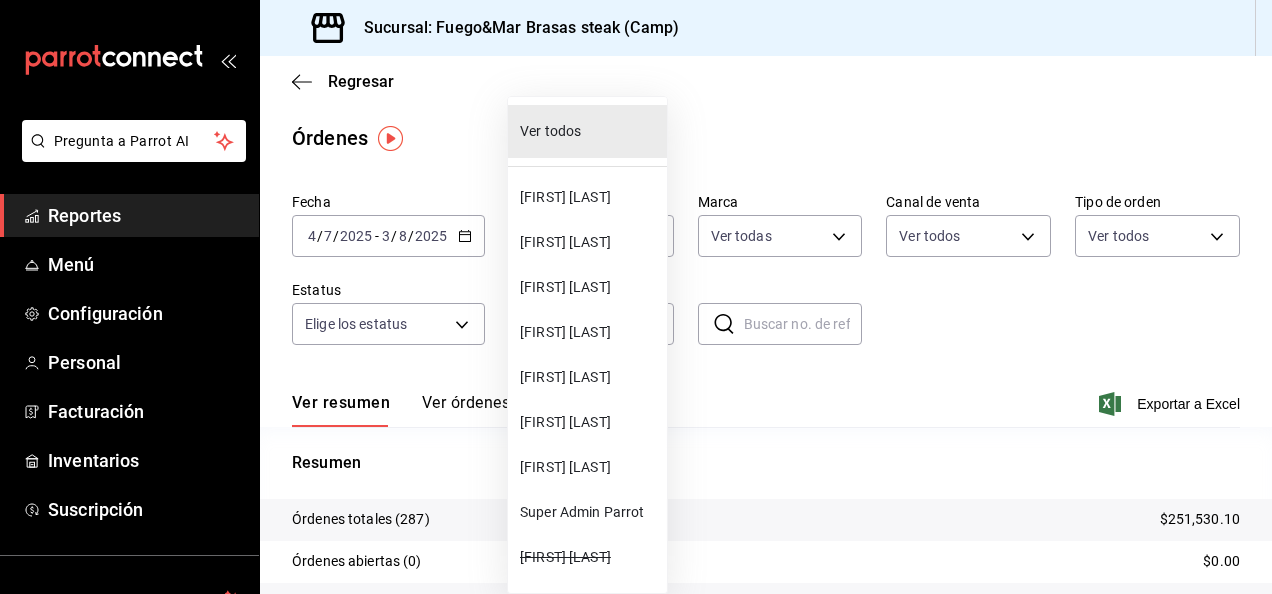 click at bounding box center [636, 297] 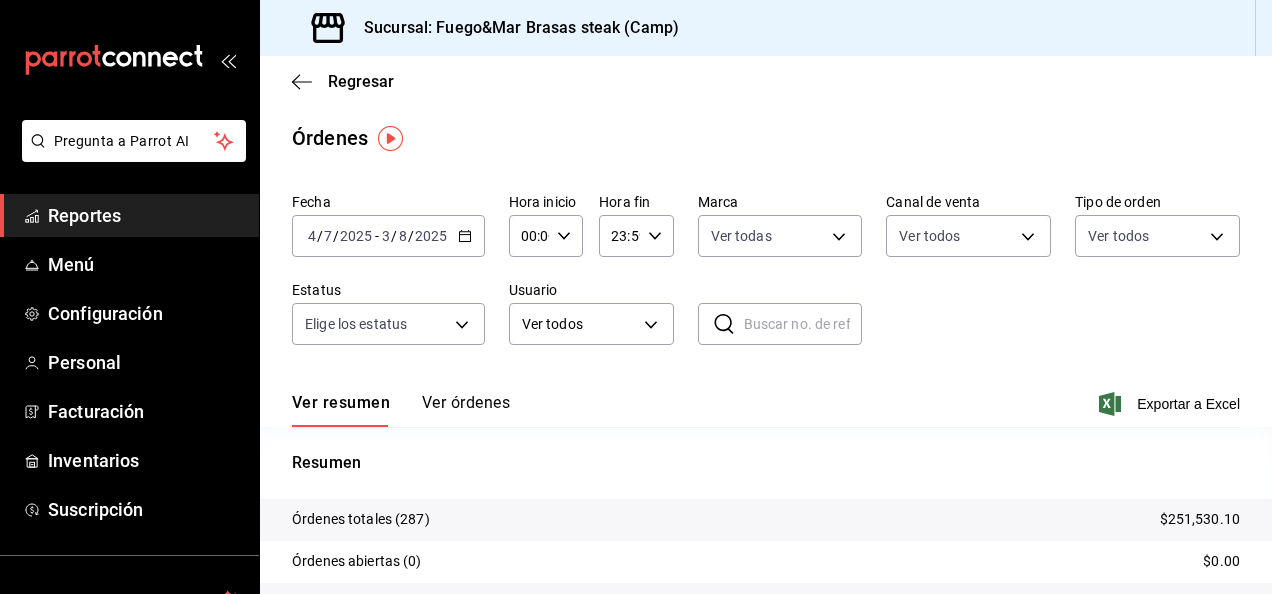 click on "Ver órdenes" at bounding box center [466, 410] 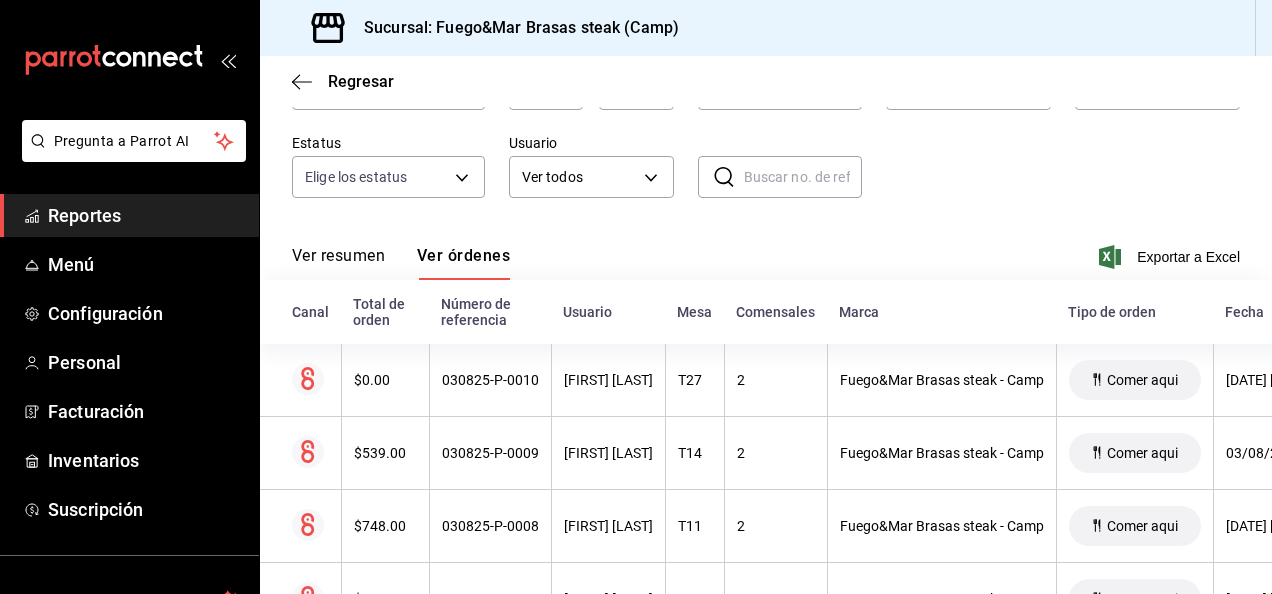 scroll, scrollTop: 168, scrollLeft: 0, axis: vertical 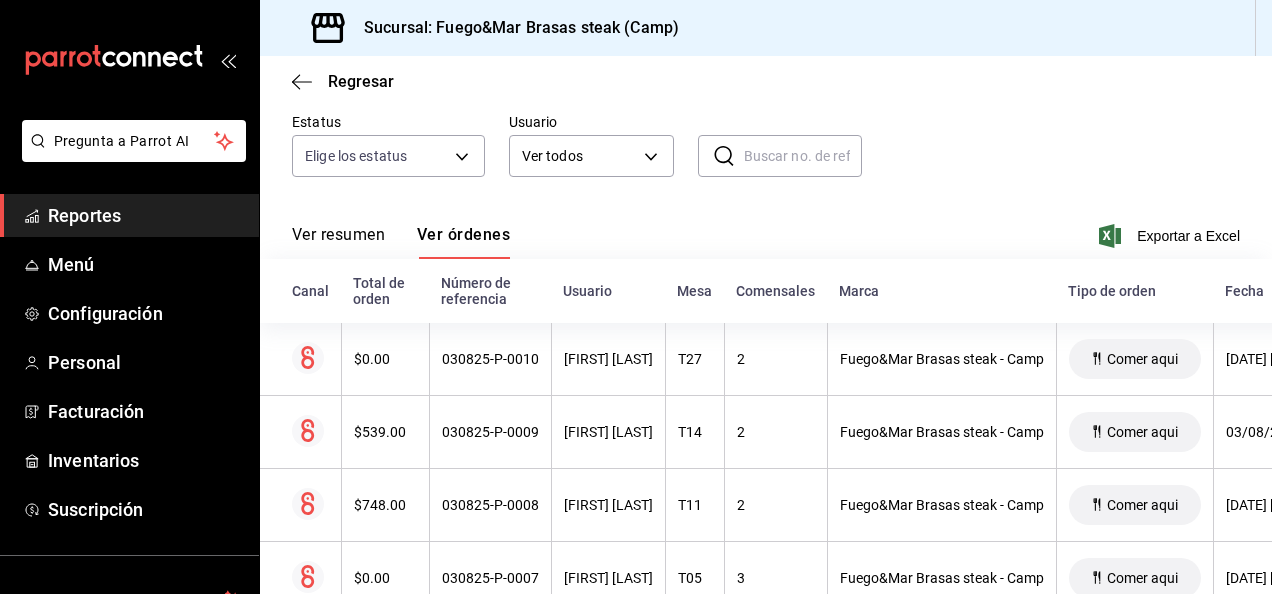 click on "Ver resumen Ver órdenes Exportar a Excel" at bounding box center (766, 230) 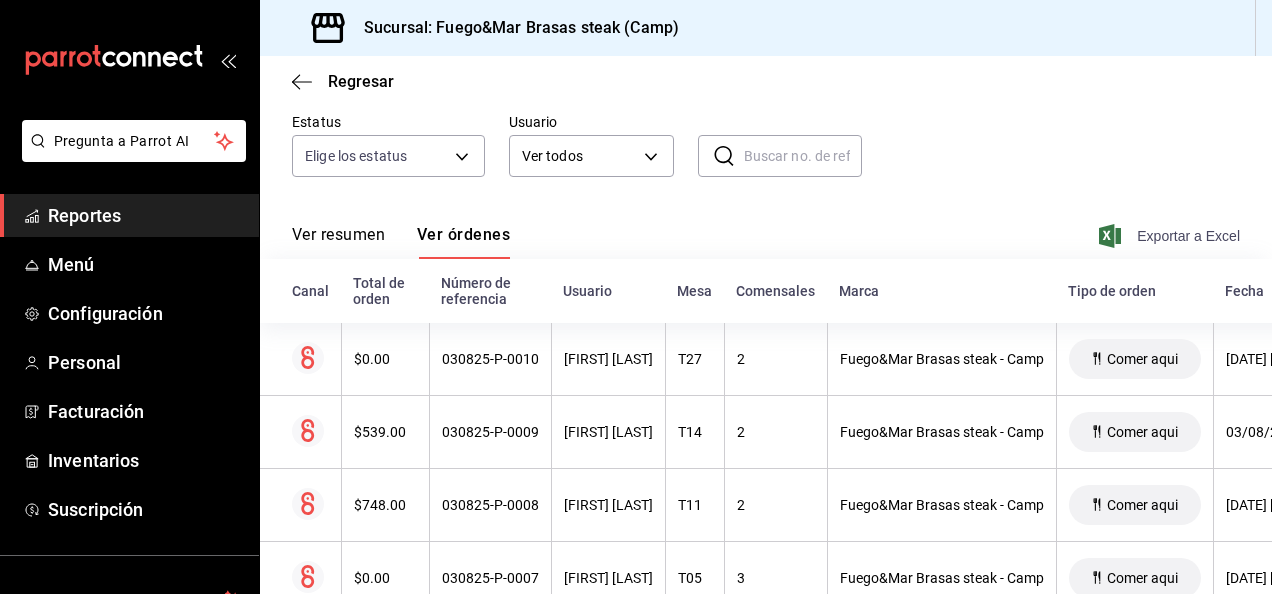 click on "Exportar a Excel" at bounding box center [1171, 236] 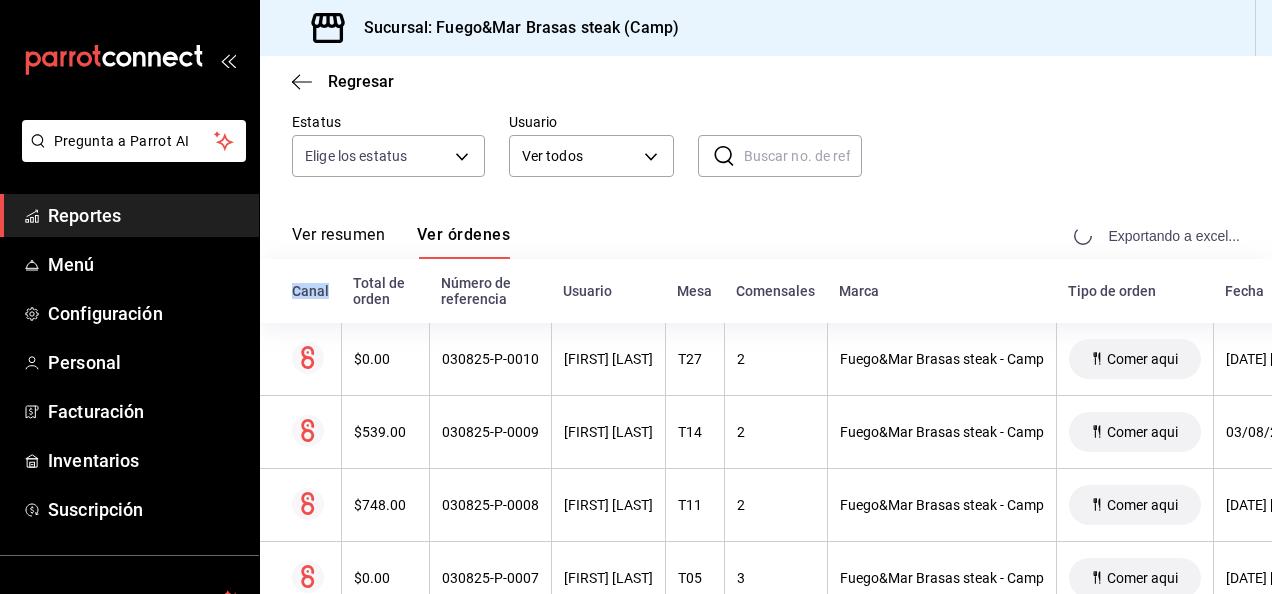 click on "Exportando a excel..." at bounding box center (1159, 236) 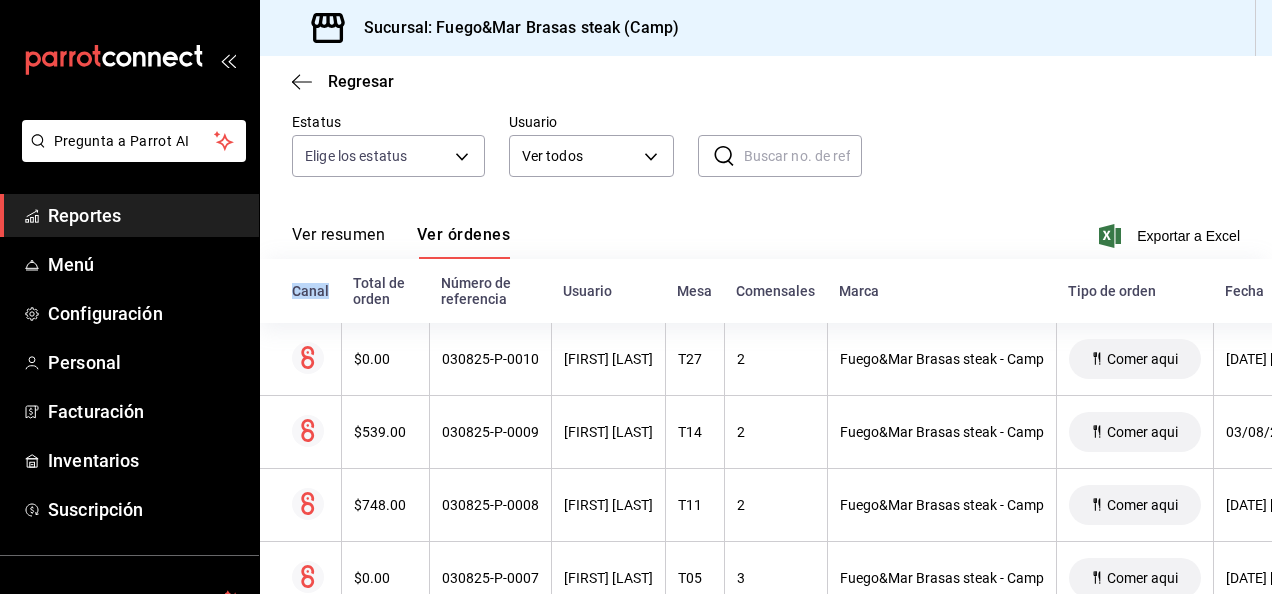 click on "Ver resumen Ver órdenes Exportar a Excel" at bounding box center [766, 230] 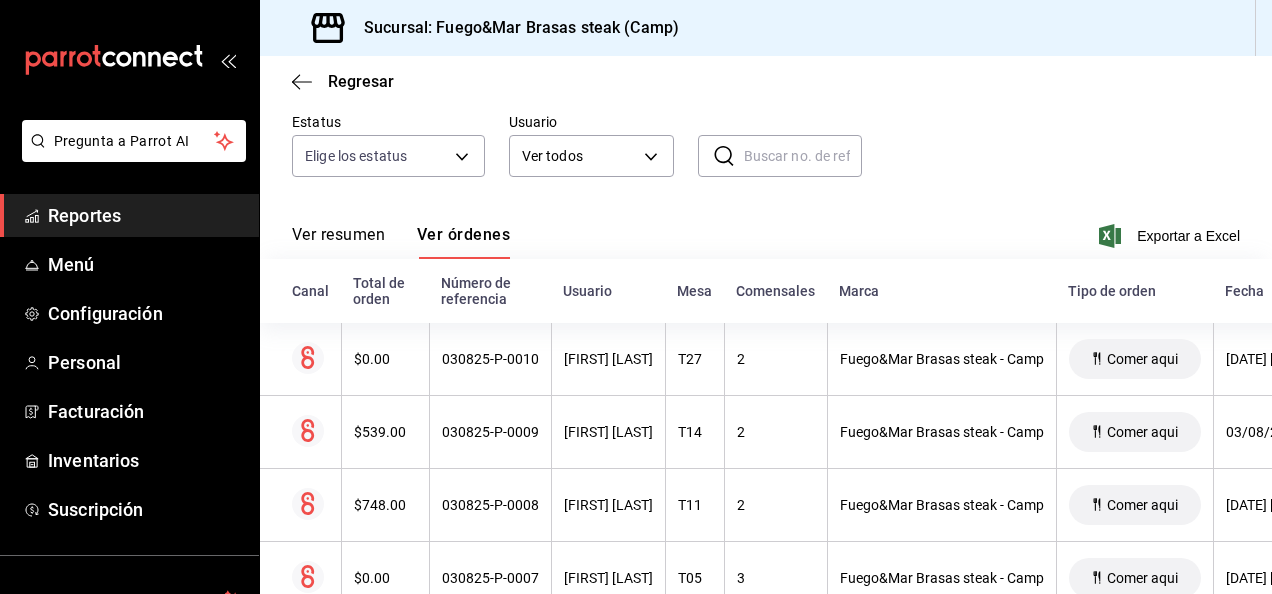 scroll, scrollTop: 0, scrollLeft: 0, axis: both 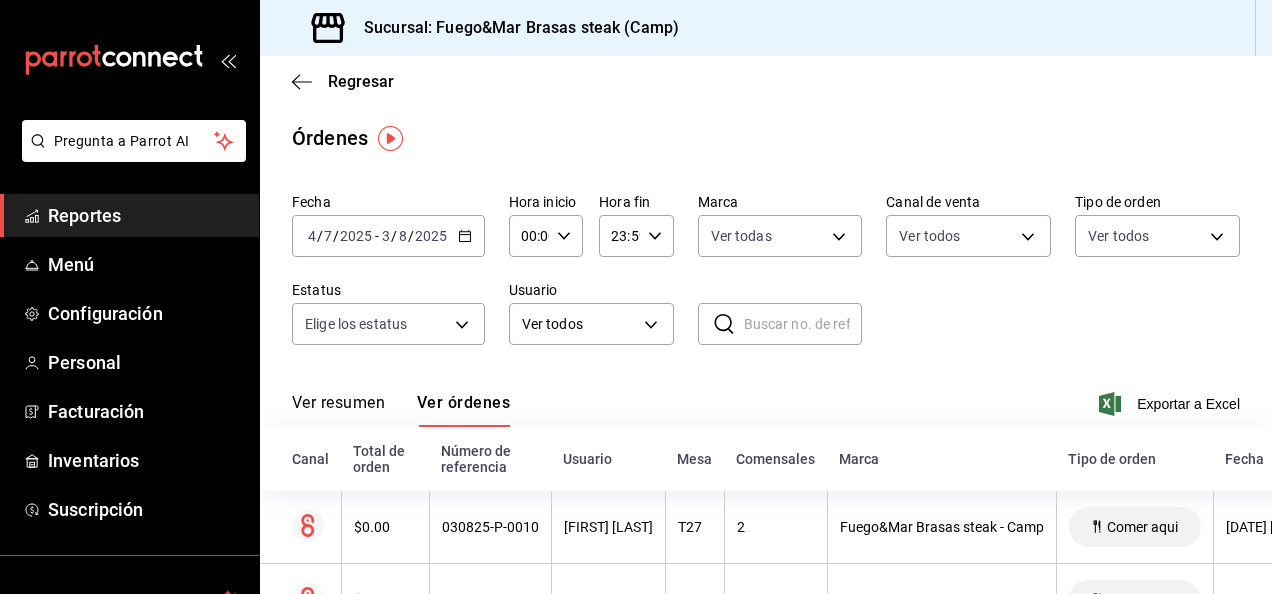 click on "Reportes" at bounding box center [145, 215] 